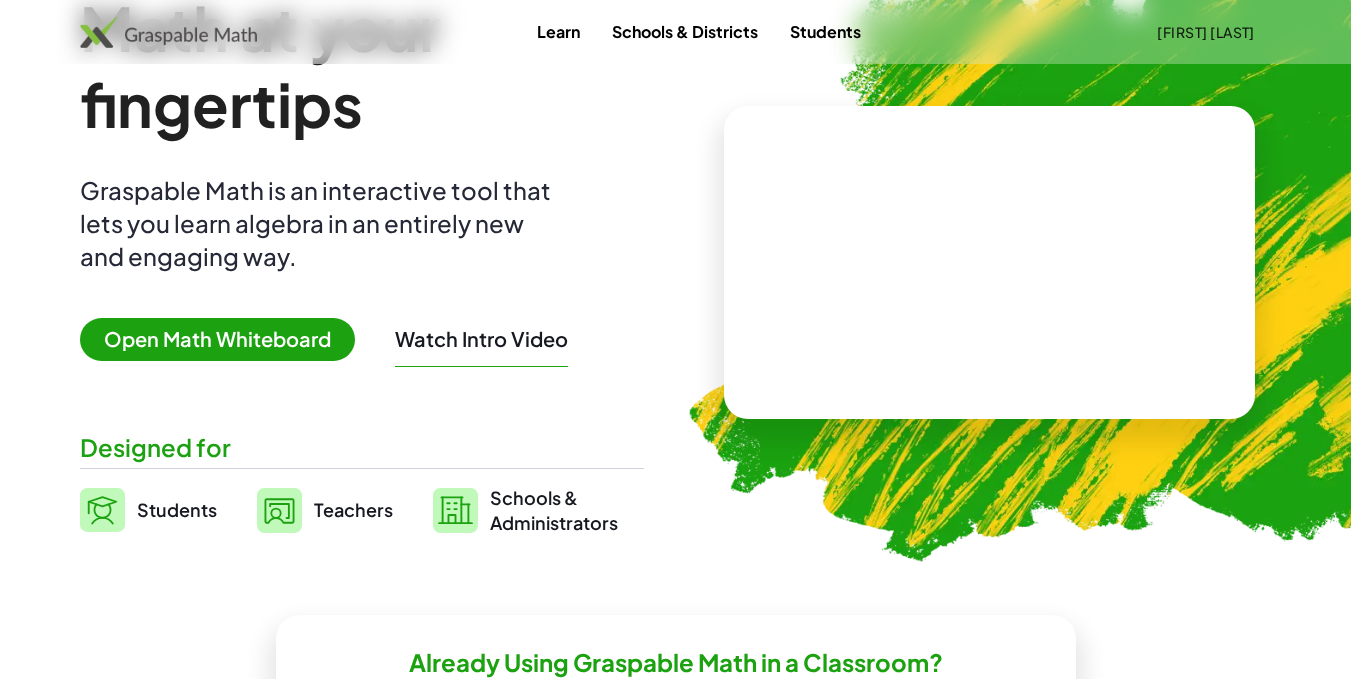scroll, scrollTop: 123, scrollLeft: 0, axis: vertical 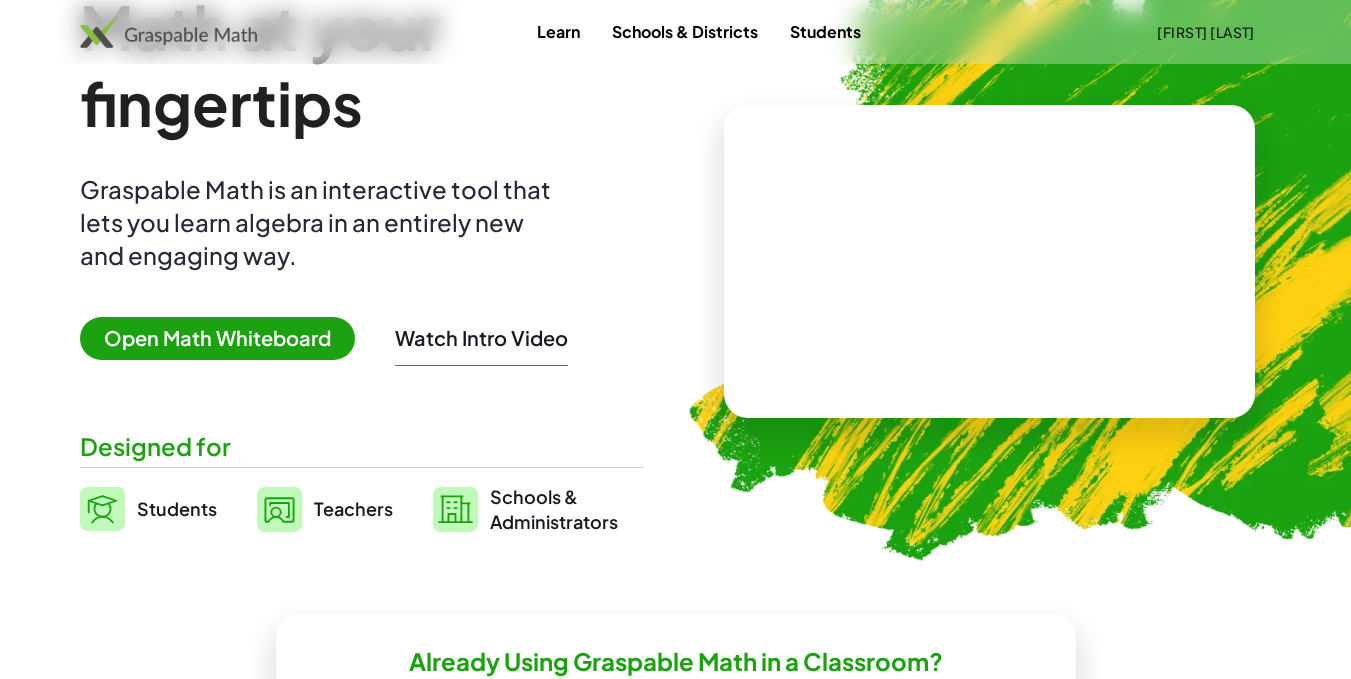 click on "Open Math Whiteboard" at bounding box center (217, 338) 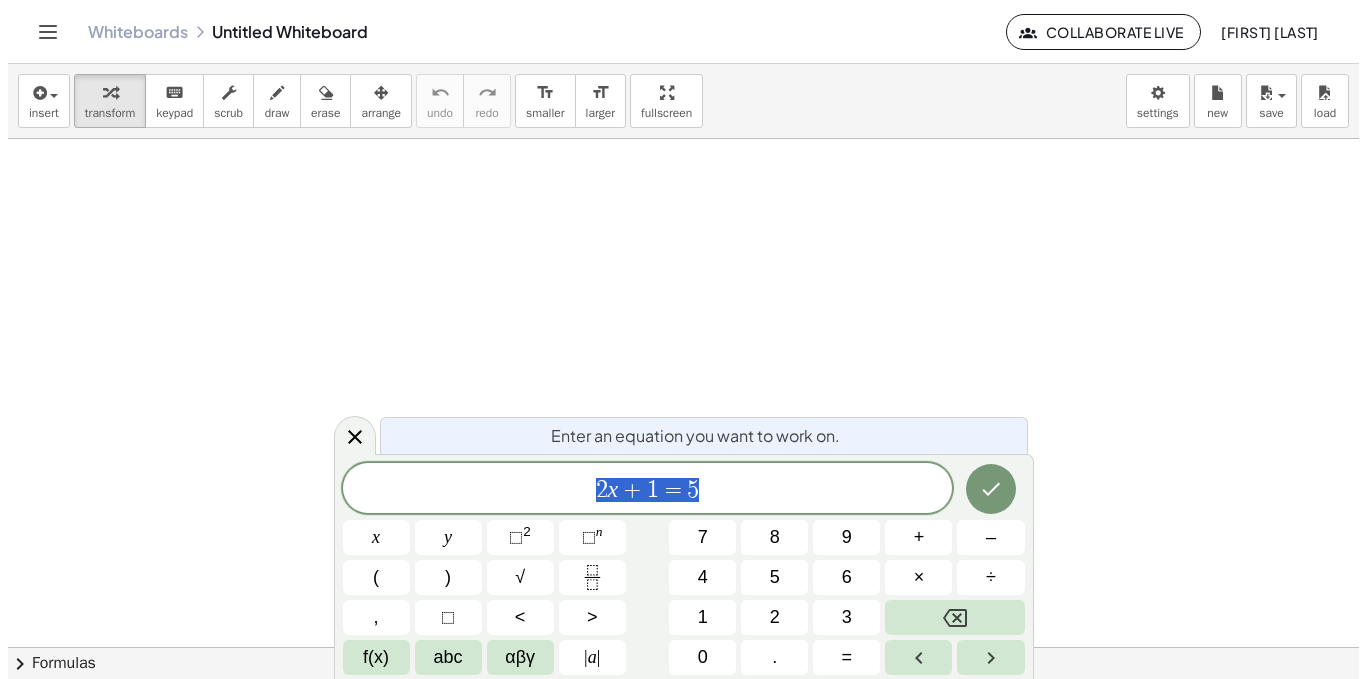 scroll, scrollTop: 0, scrollLeft: 0, axis: both 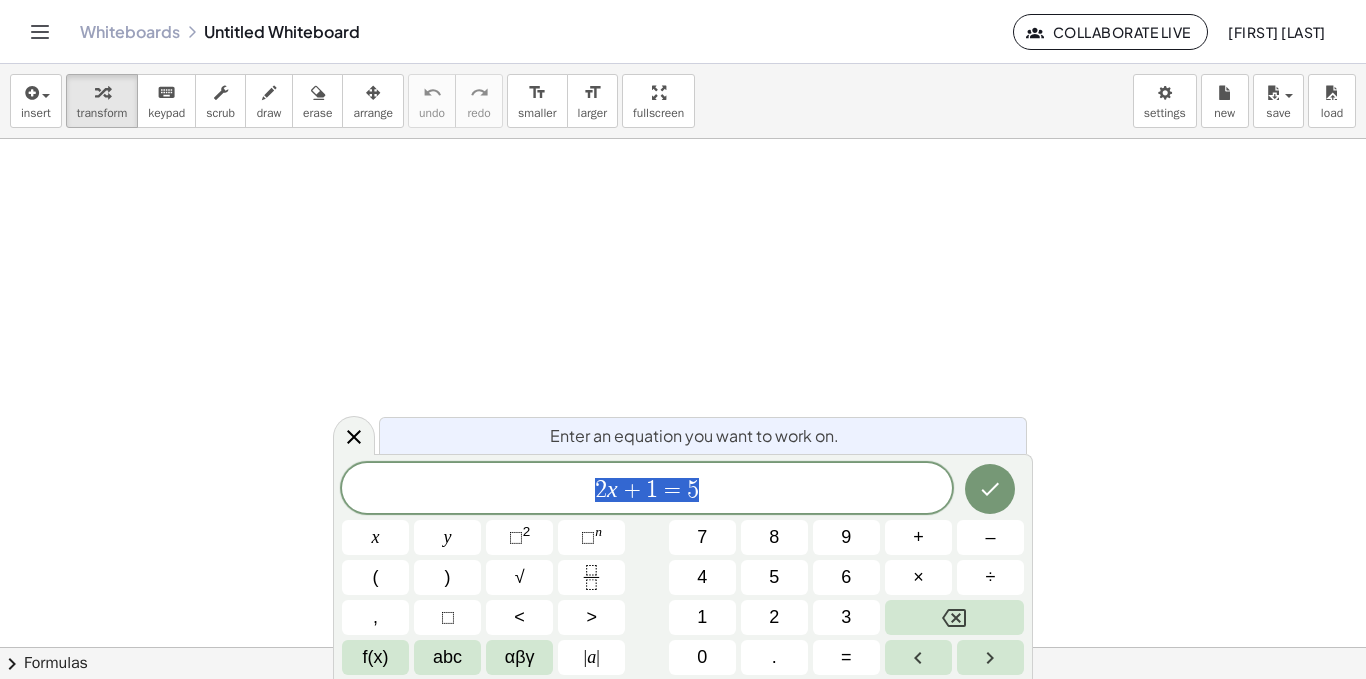 click 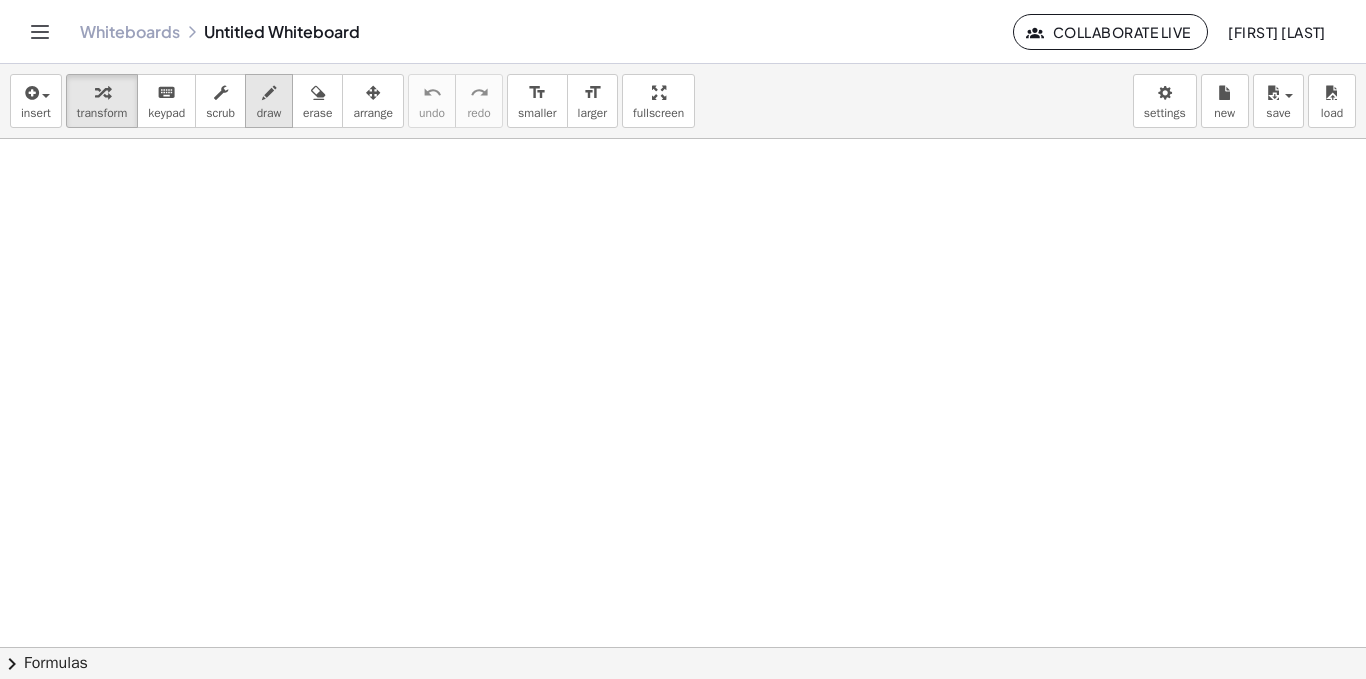 click on "draw" at bounding box center (269, 113) 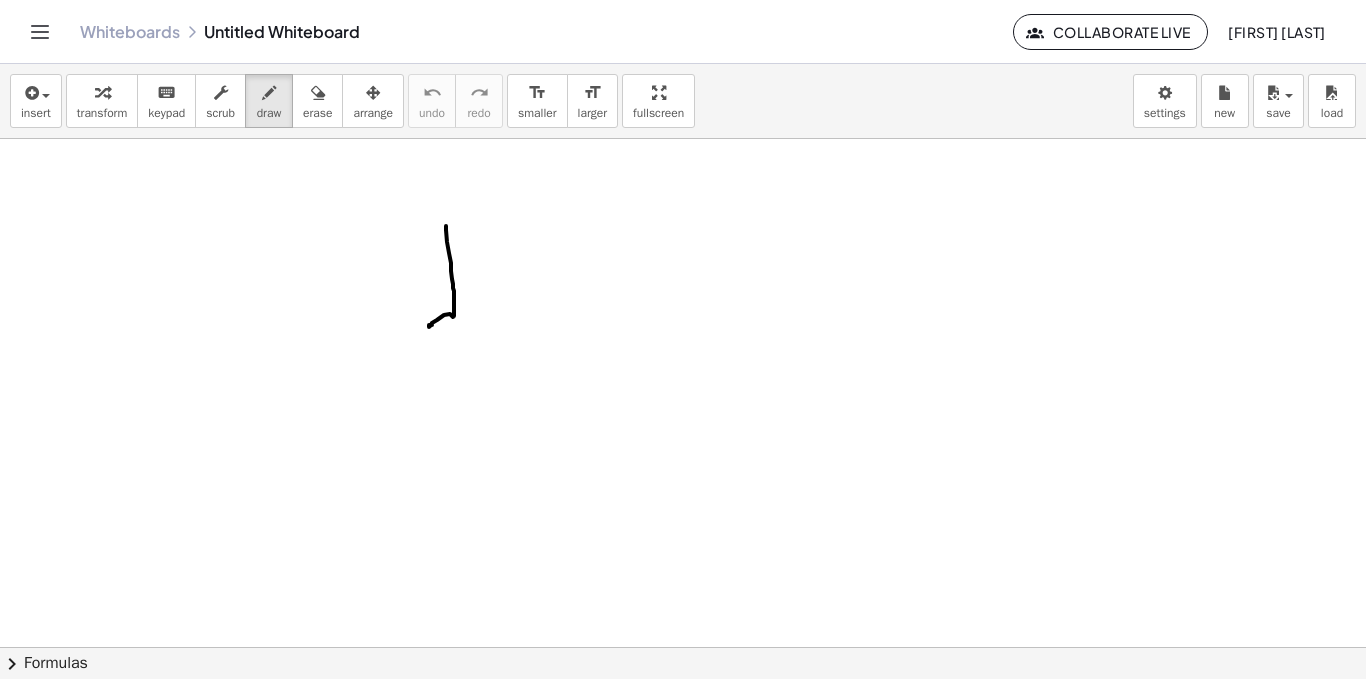 drag, startPoint x: 446, startPoint y: 226, endPoint x: 501, endPoint y: 324, distance: 112.37882 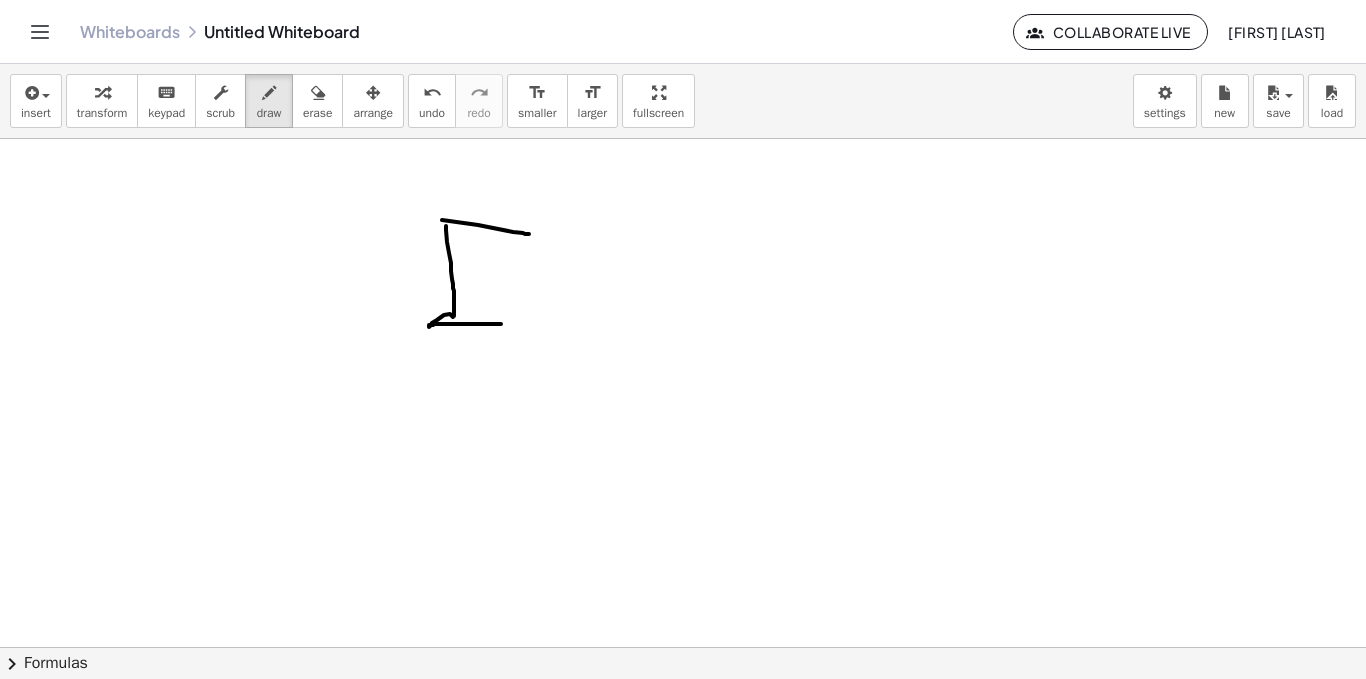 drag, startPoint x: 442, startPoint y: 220, endPoint x: 537, endPoint y: 232, distance: 95.7549 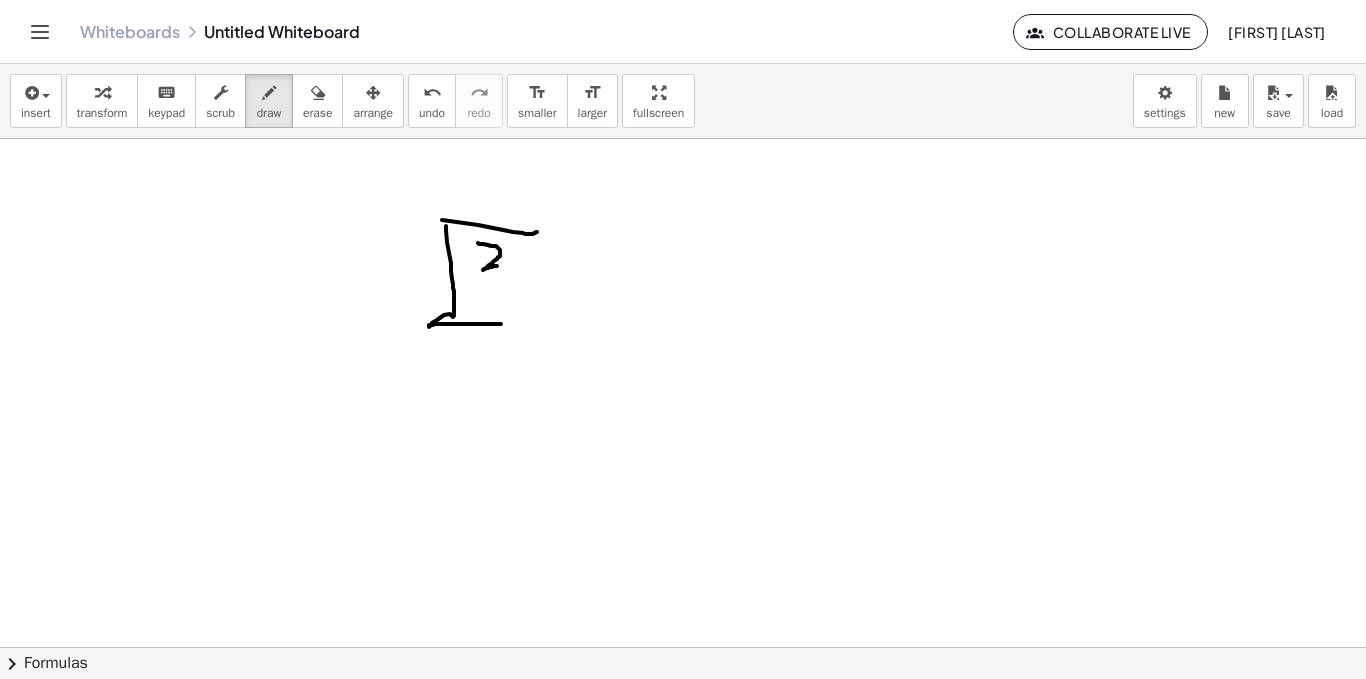 drag, startPoint x: 478, startPoint y: 243, endPoint x: 499, endPoint y: 266, distance: 31.144823 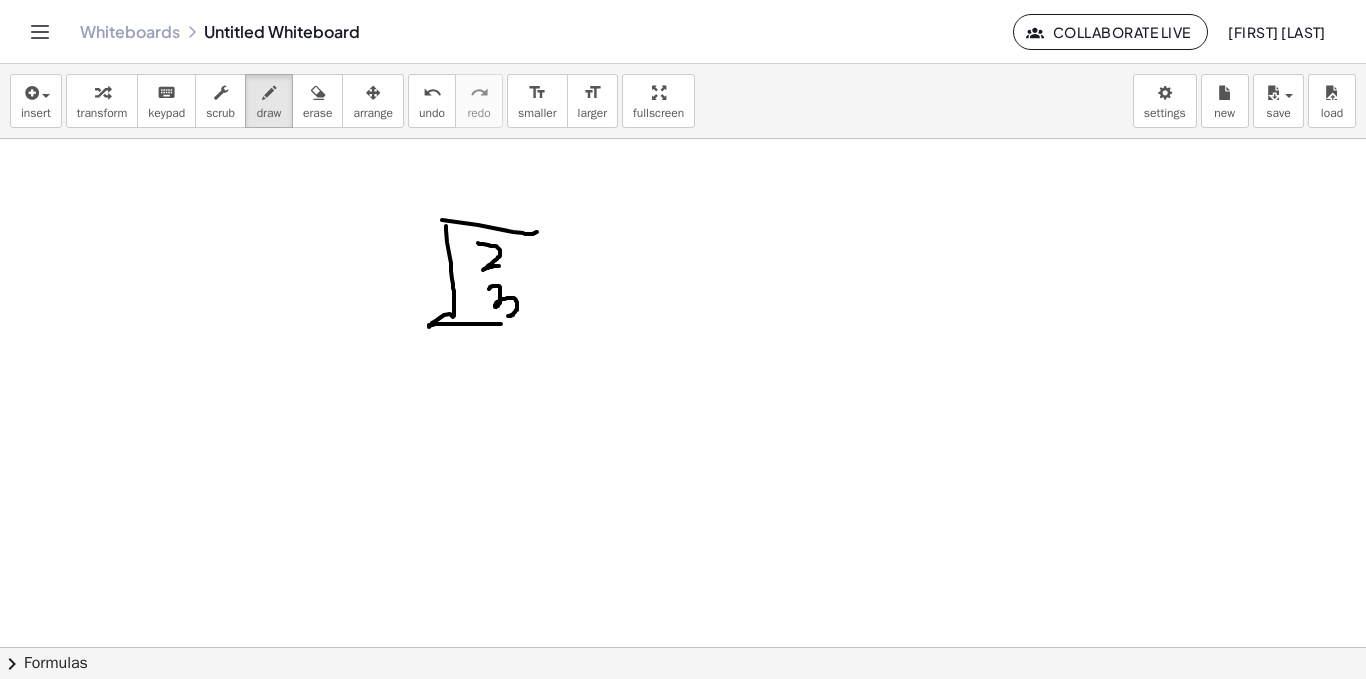 drag, startPoint x: 489, startPoint y: 289, endPoint x: 507, endPoint y: 315, distance: 31.622776 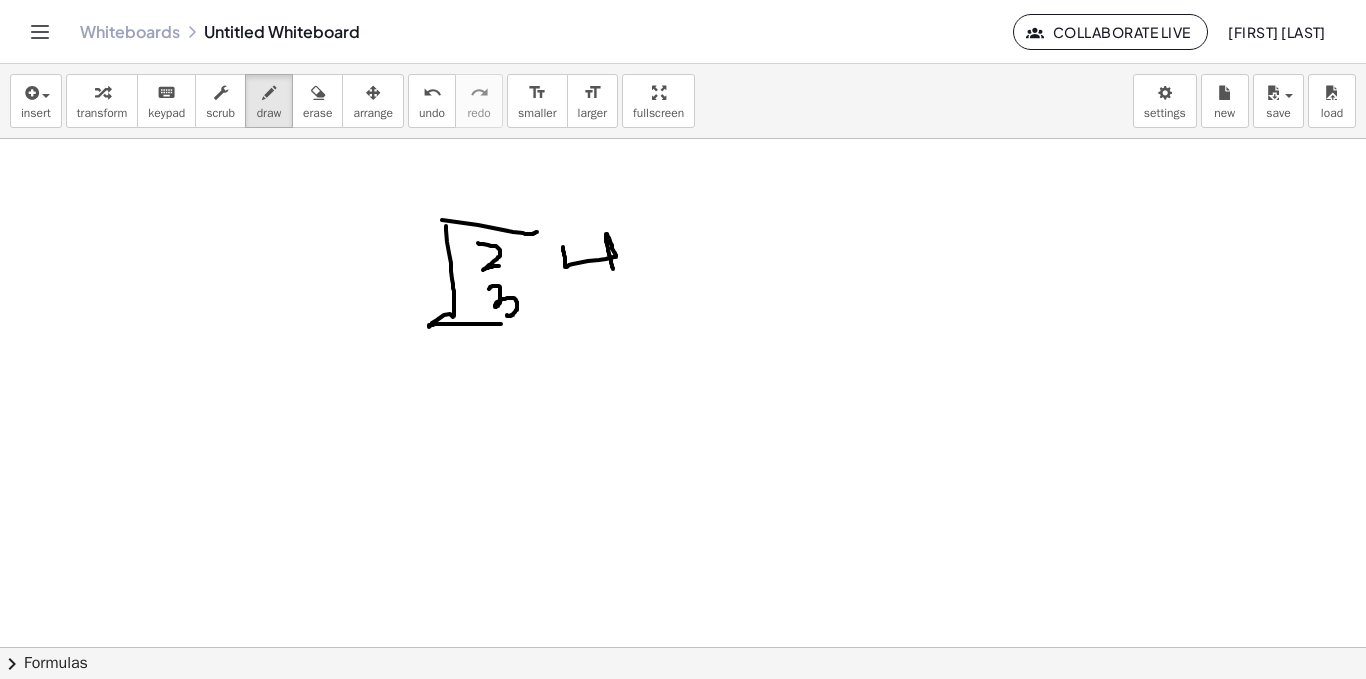 drag, startPoint x: 563, startPoint y: 247, endPoint x: 613, endPoint y: 275, distance: 57.306194 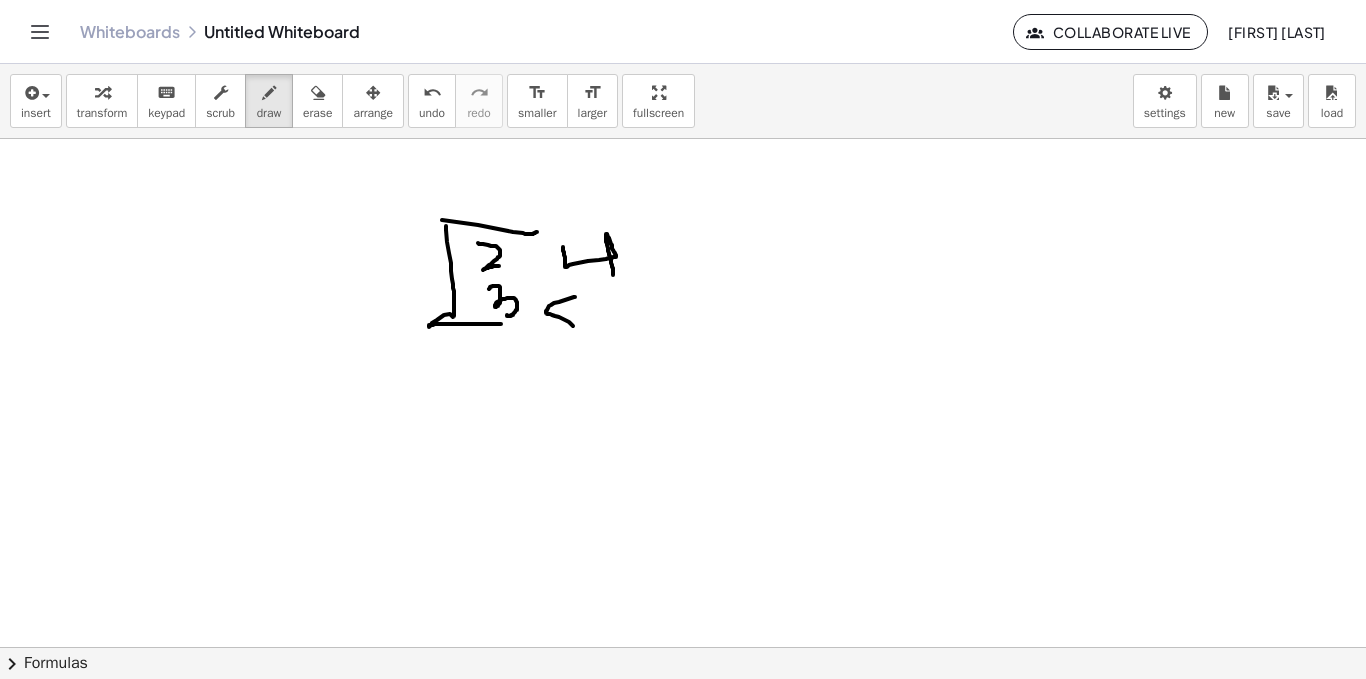 drag, startPoint x: 575, startPoint y: 297, endPoint x: 532, endPoint y: 338, distance: 59.413803 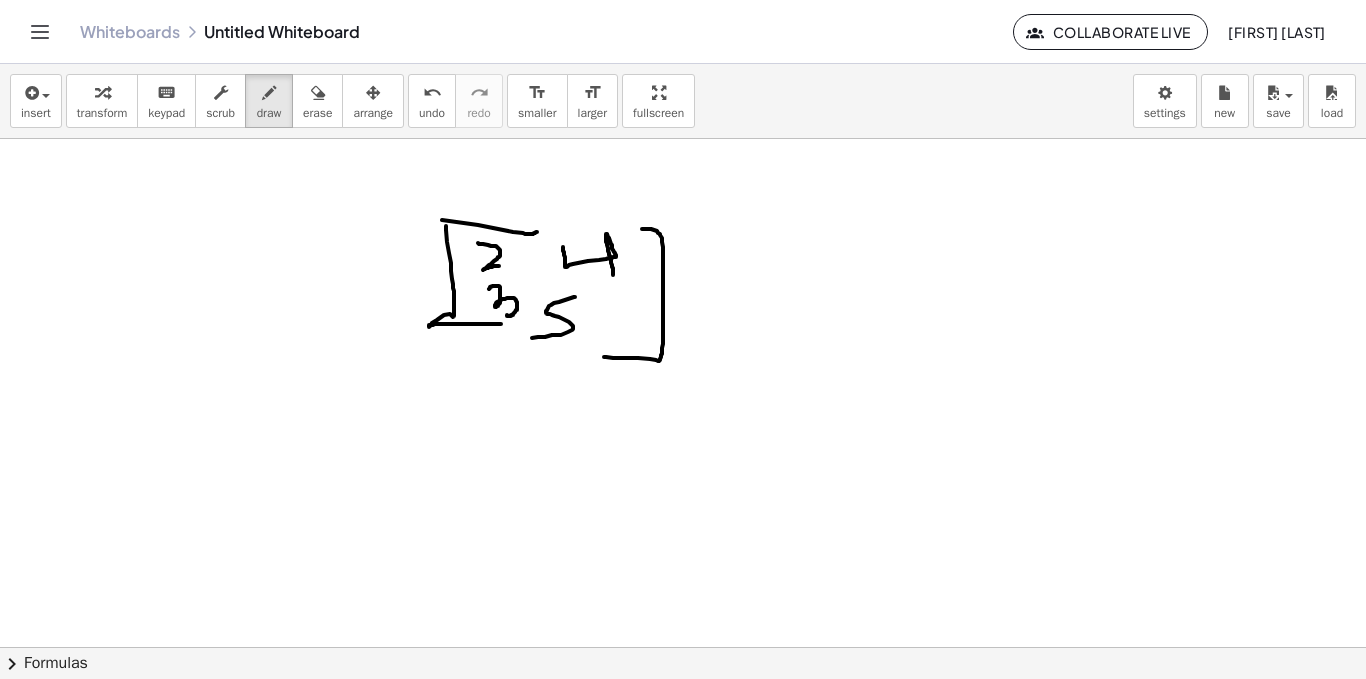 drag, startPoint x: 642, startPoint y: 229, endPoint x: 598, endPoint y: 357, distance: 135.3514 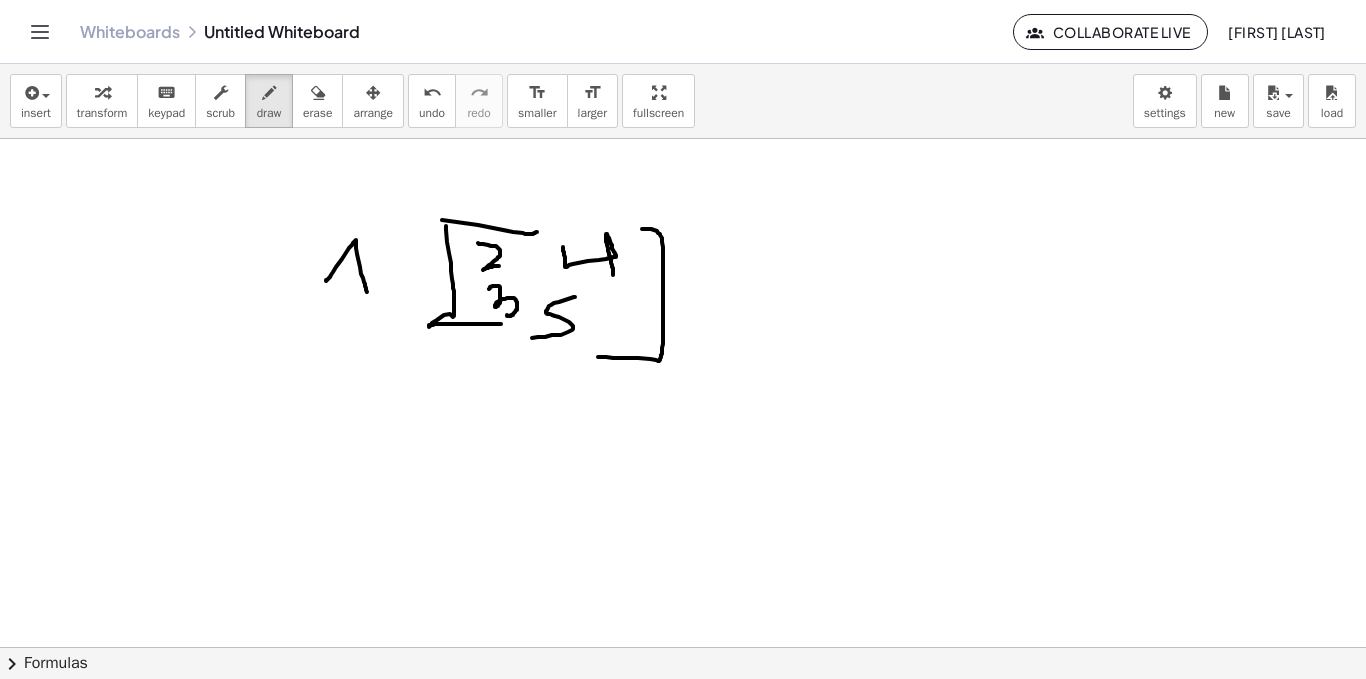 drag, startPoint x: 326, startPoint y: 280, endPoint x: 367, endPoint y: 296, distance: 44.011364 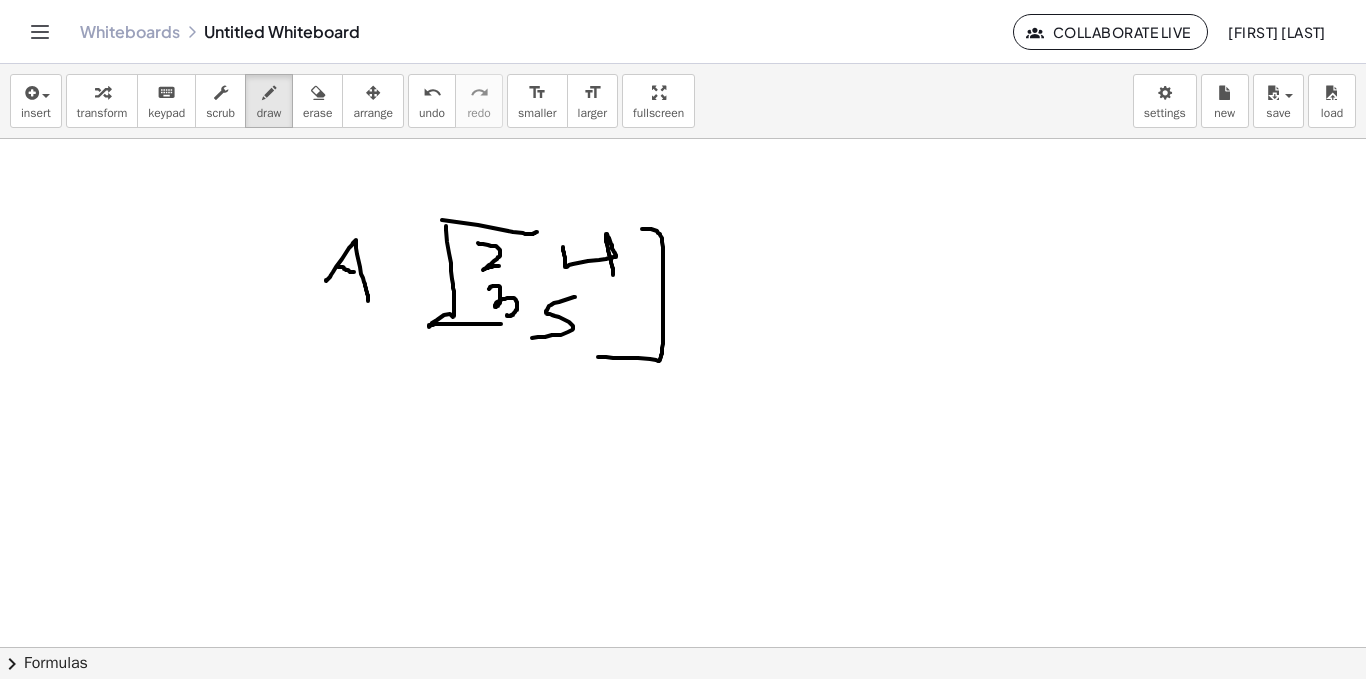 drag, startPoint x: 338, startPoint y: 267, endPoint x: 355, endPoint y: 272, distance: 17.720045 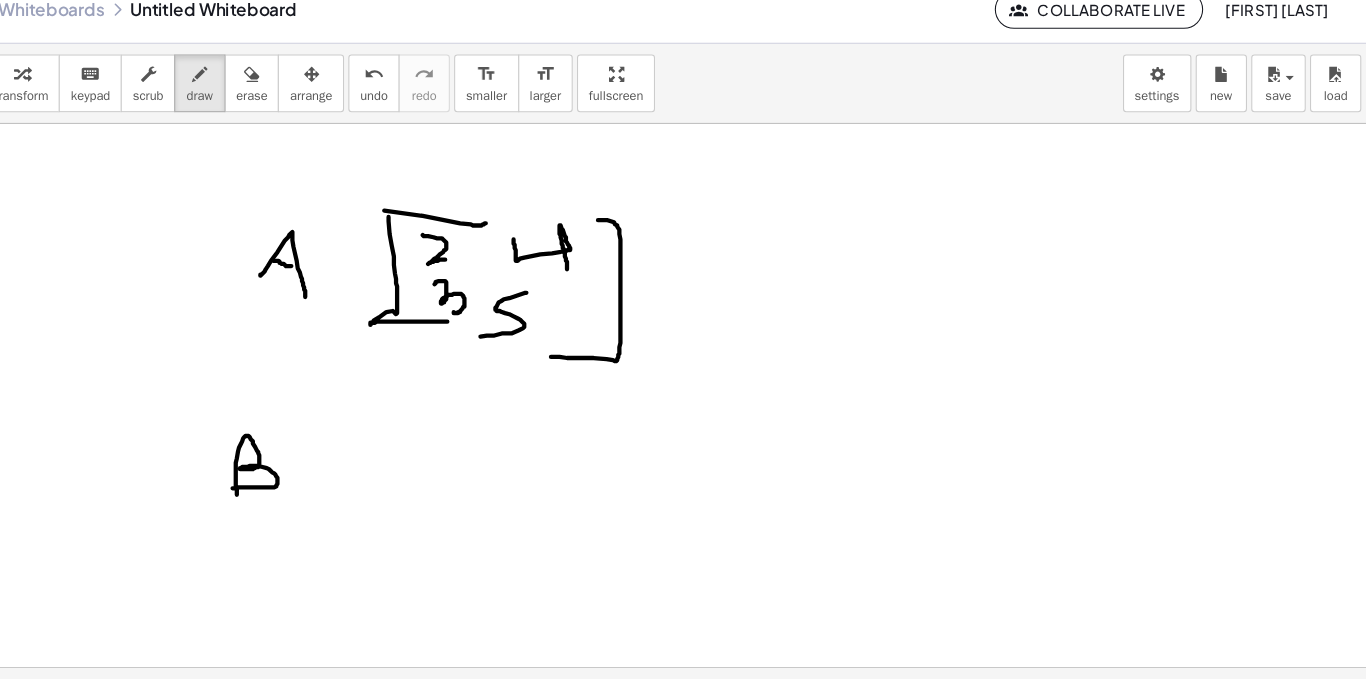 drag, startPoint x: 303, startPoint y: 469, endPoint x: 294, endPoint y: 480, distance: 14.21267 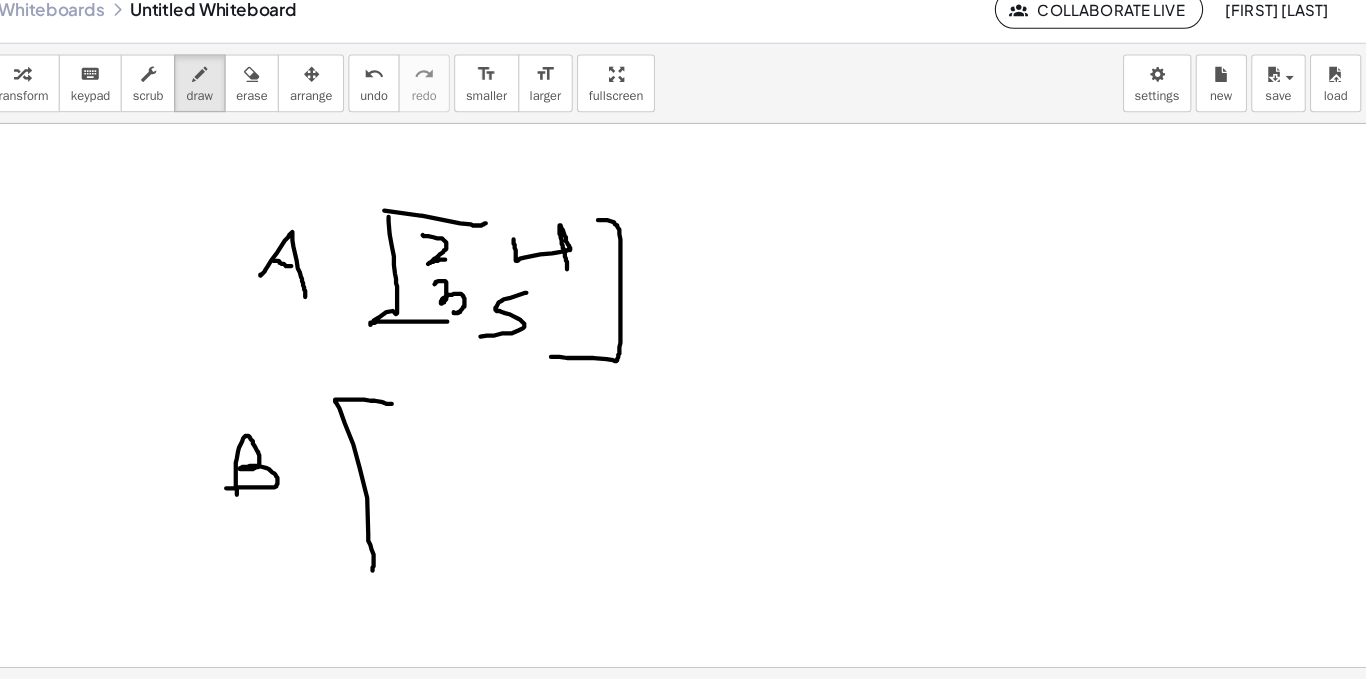 drag, startPoint x: 439, startPoint y: 399, endPoint x: 462, endPoint y: 550, distance: 152.74161 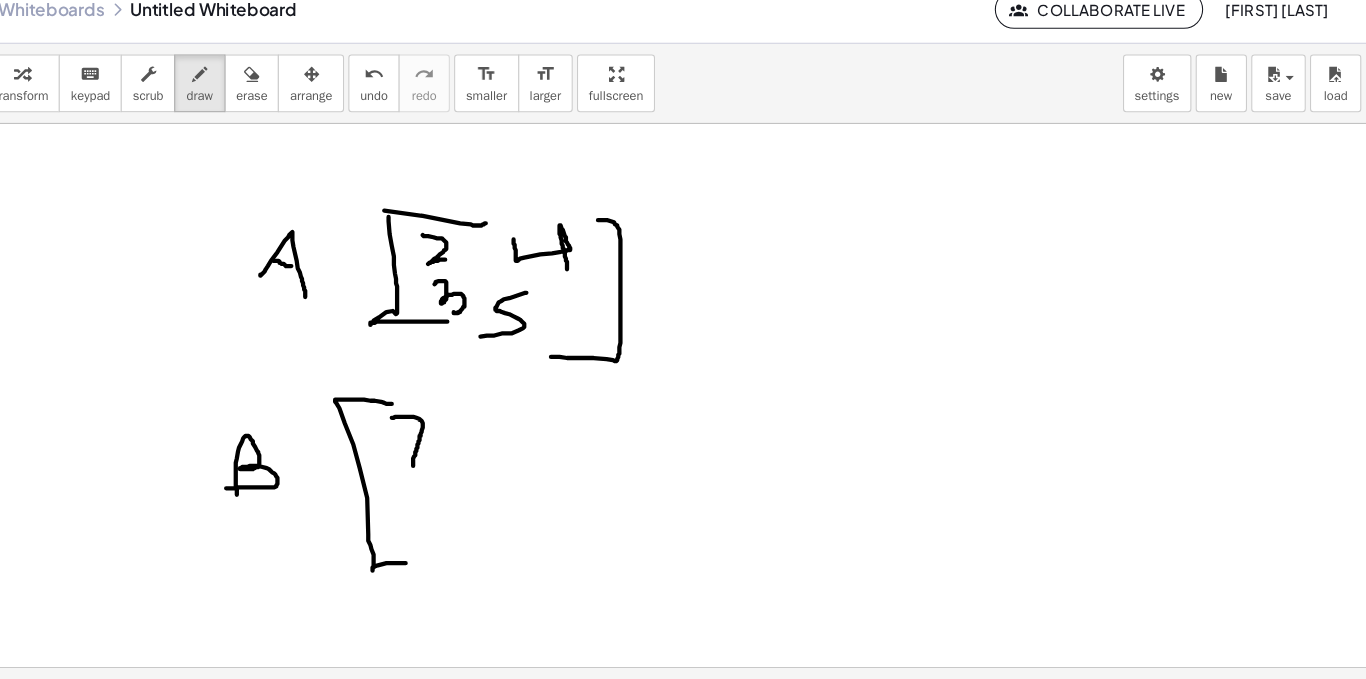 drag, startPoint x: 449, startPoint y: 414, endPoint x: 467, endPoint y: 458, distance: 47.539455 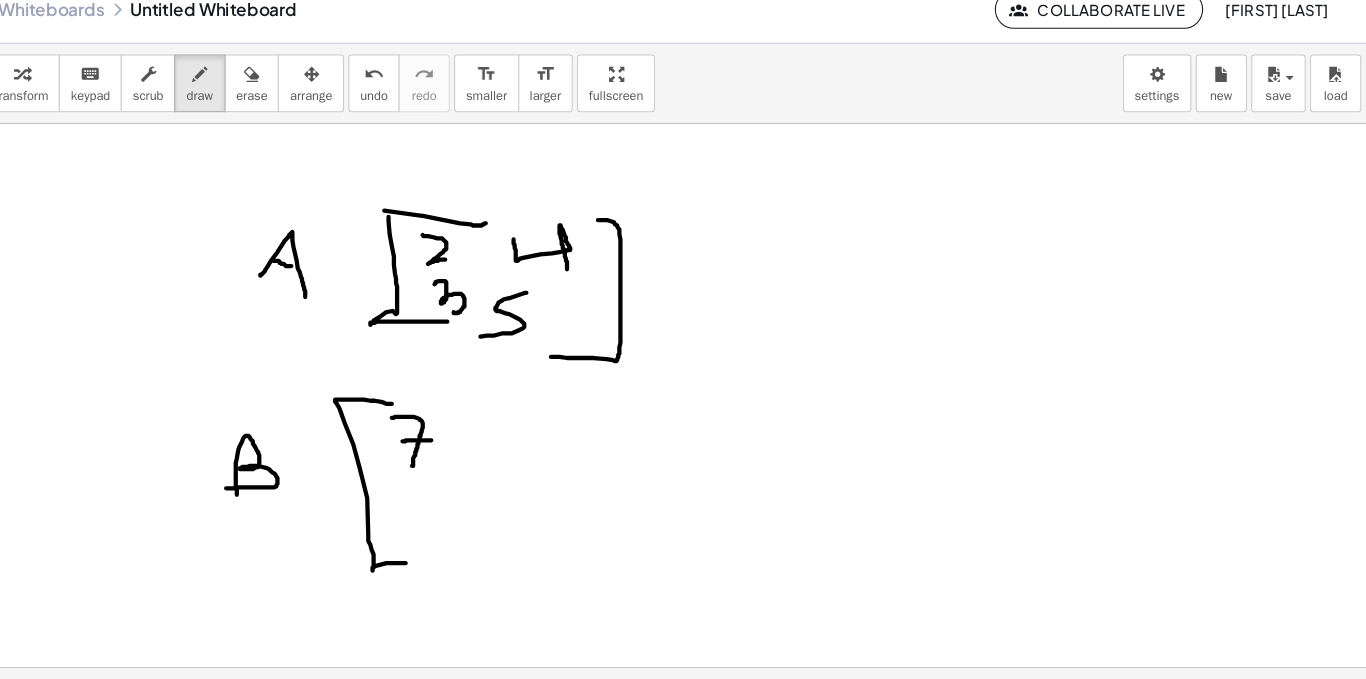 drag, startPoint x: 459, startPoint y: 436, endPoint x: 486, endPoint y: 435, distance: 27.018513 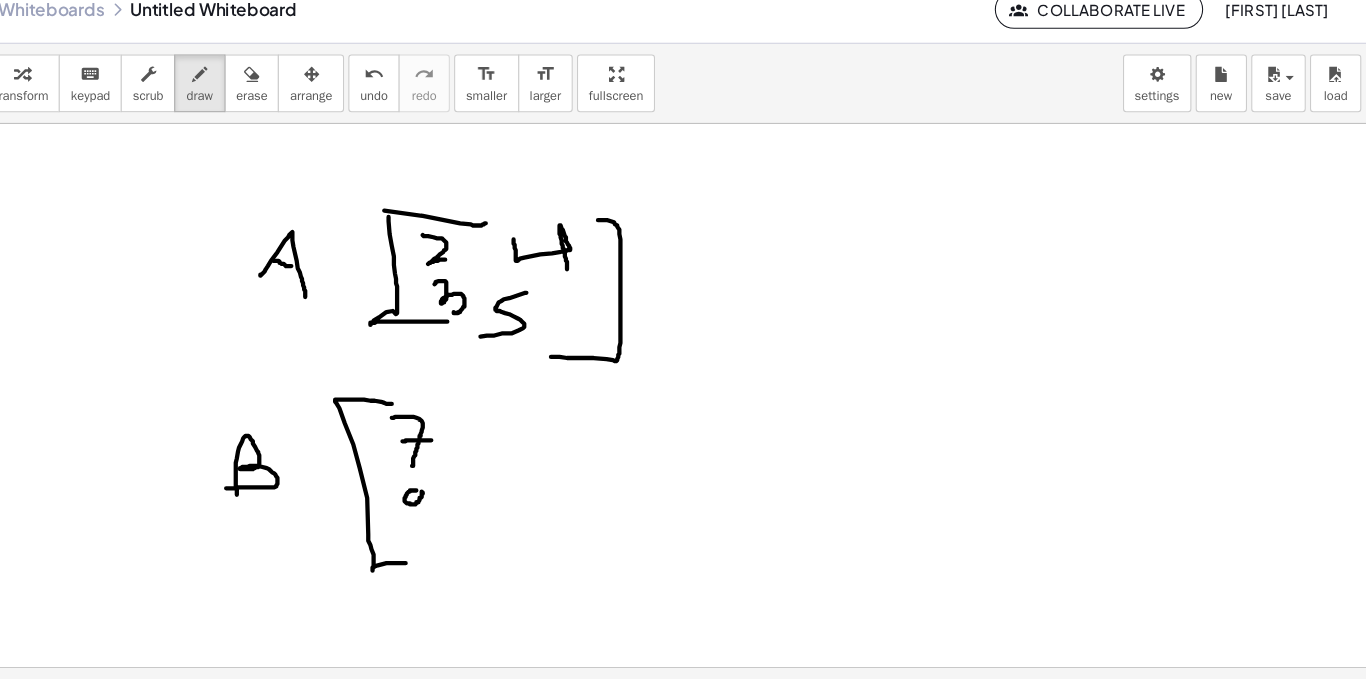 click at bounding box center (683, 647) 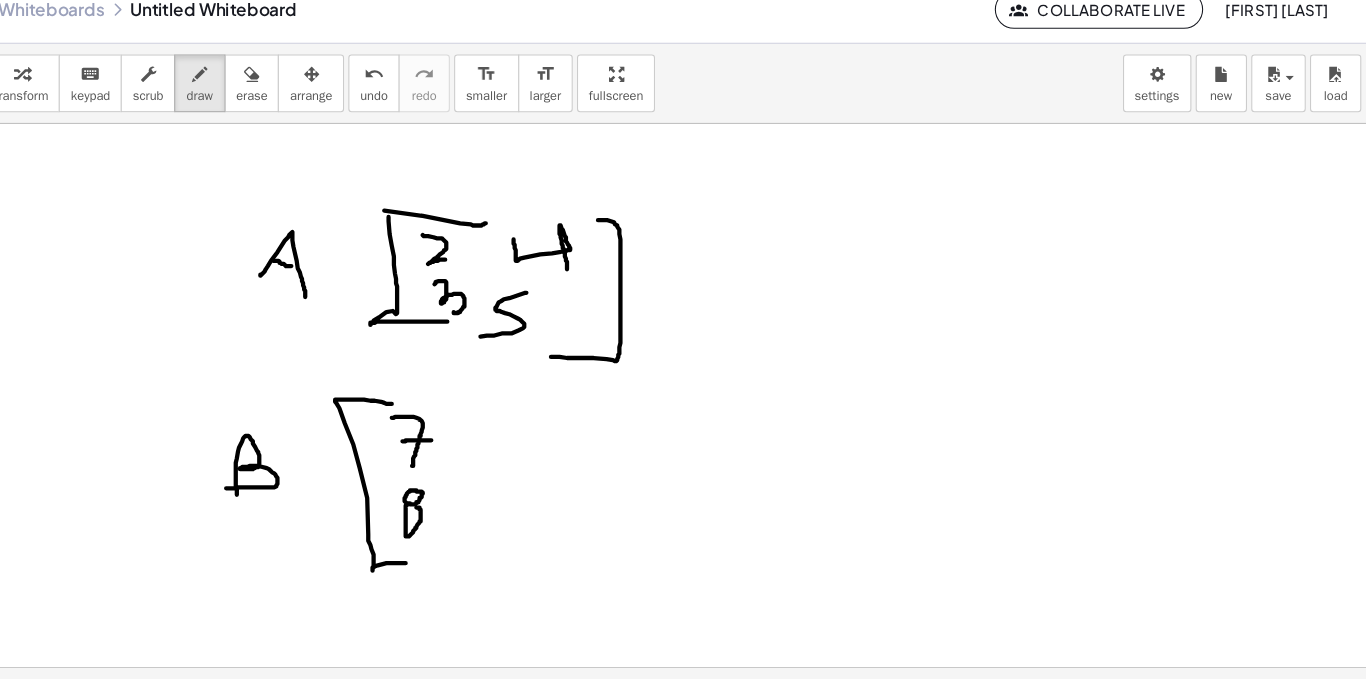 click at bounding box center (683, 647) 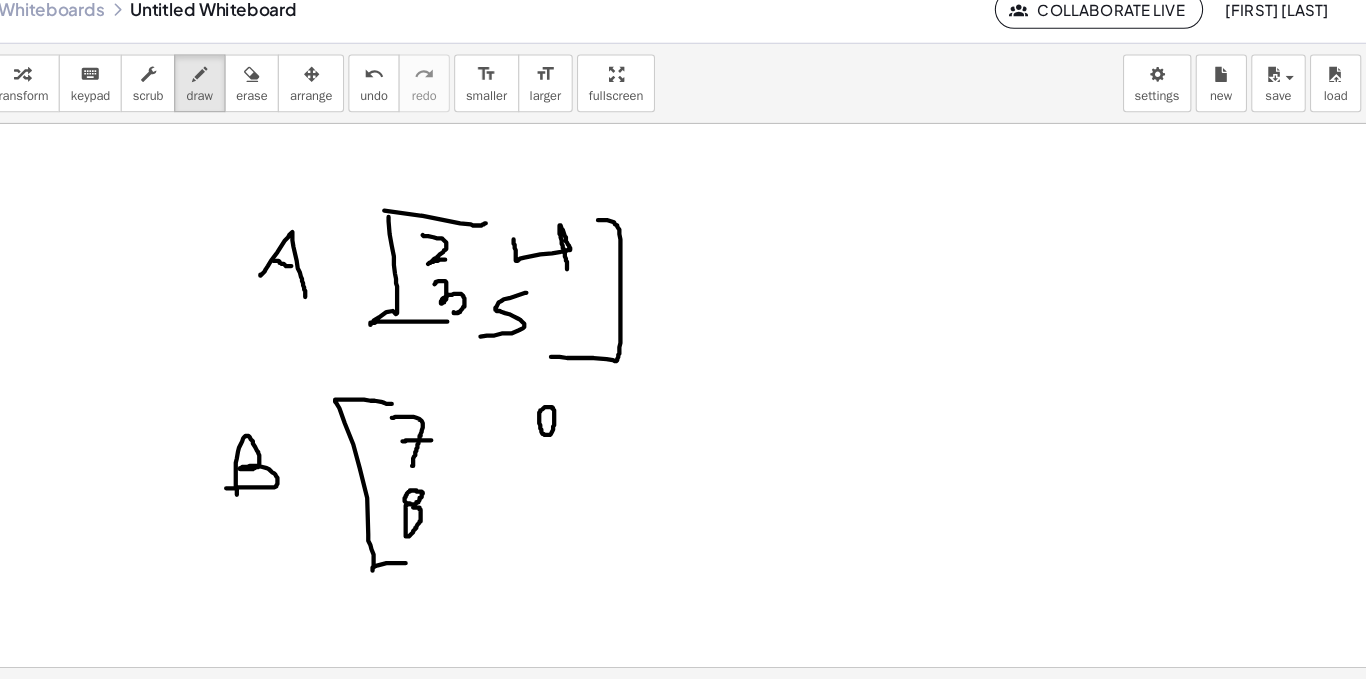 click at bounding box center (683, 647) 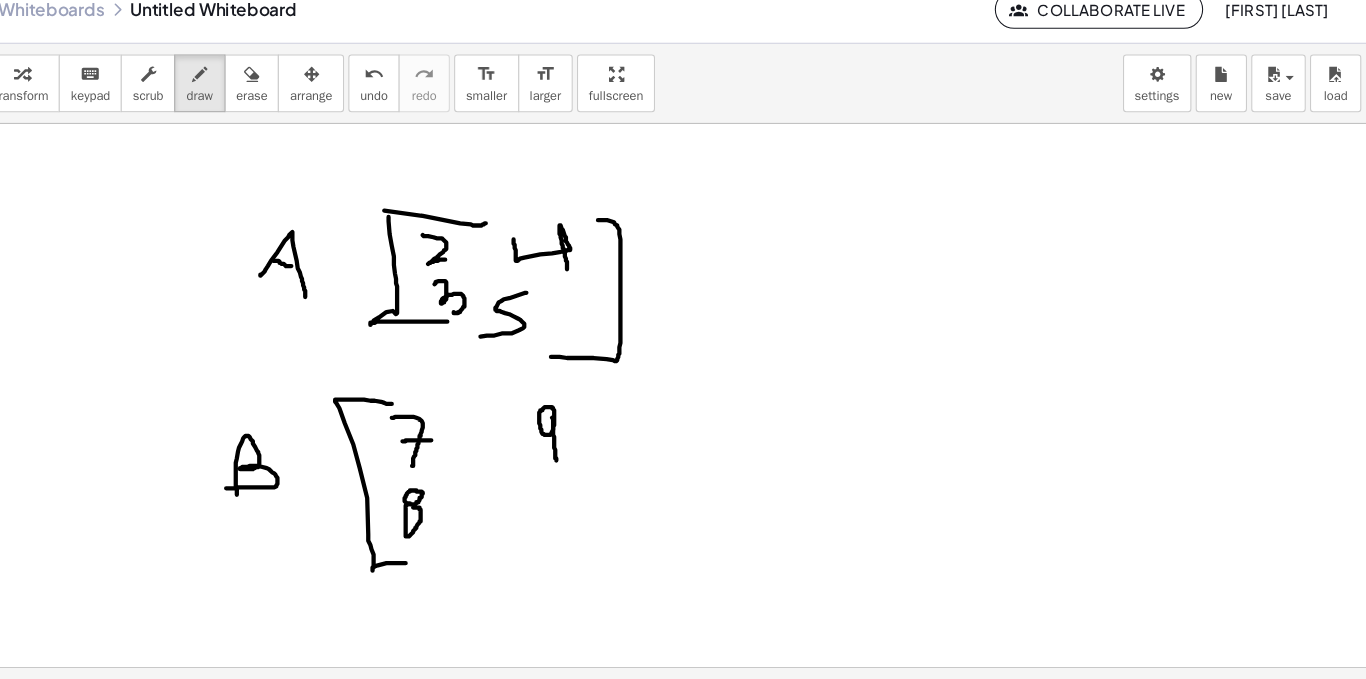 drag, startPoint x: 599, startPoint y: 414, endPoint x: 603, endPoint y: 454, distance: 40.1995 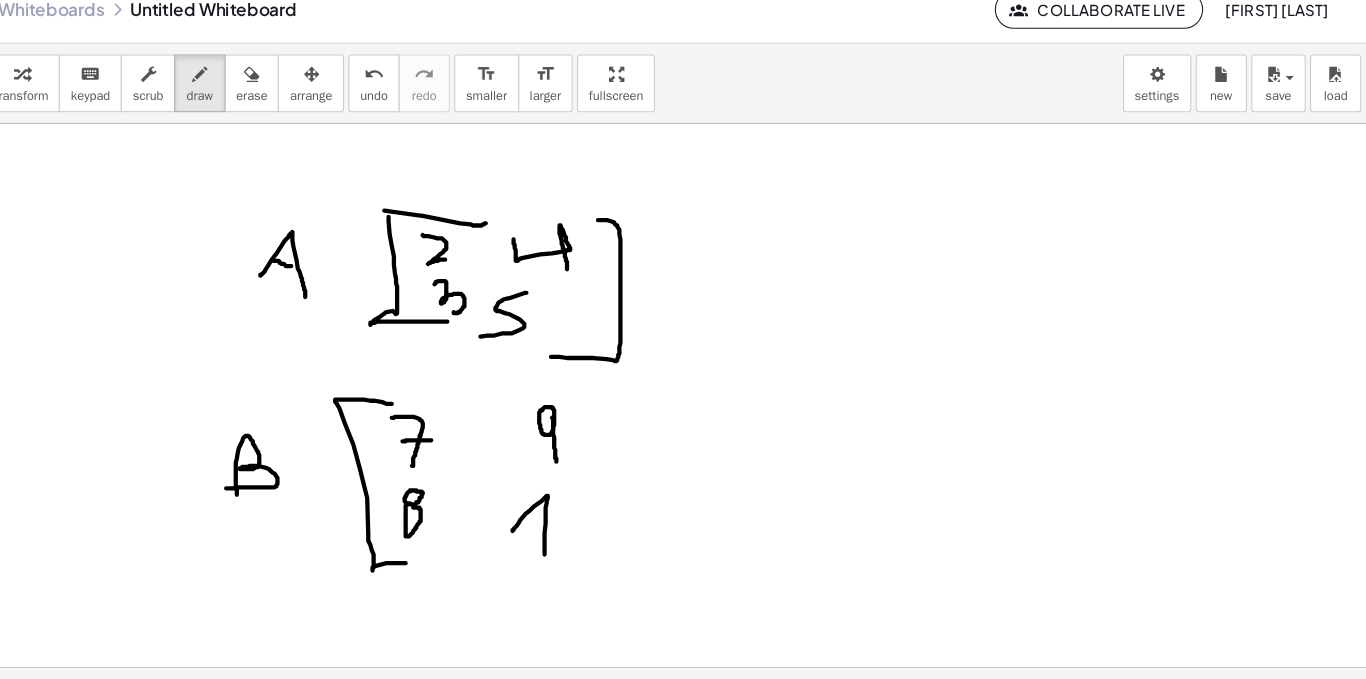 drag, startPoint x: 564, startPoint y: 517, endPoint x: 592, endPoint y: 542, distance: 37.536648 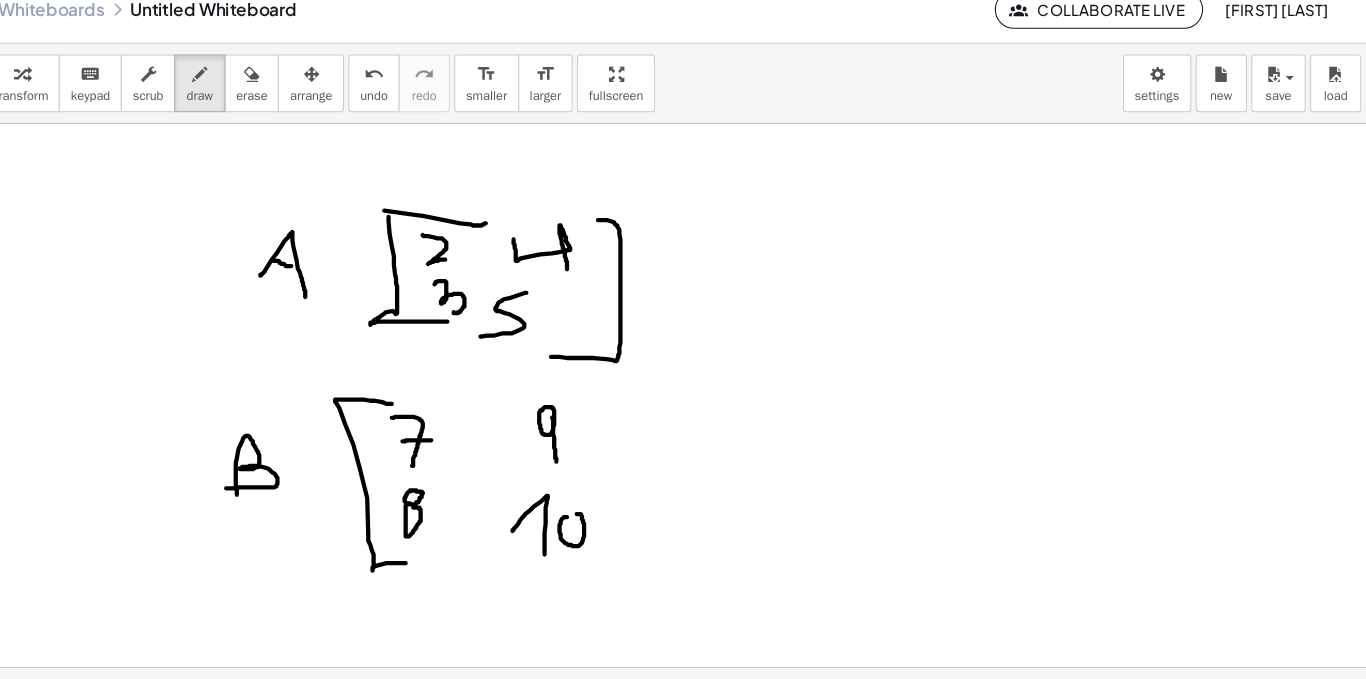 click at bounding box center [683, 647] 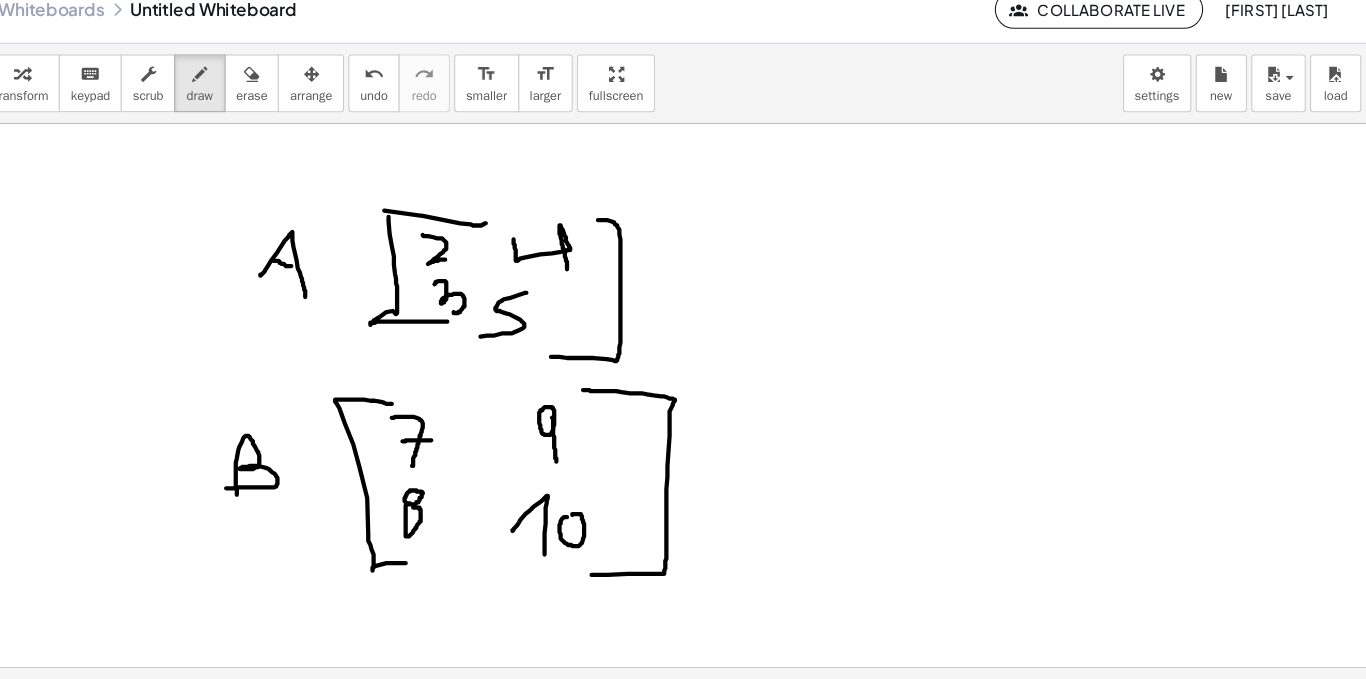 drag, startPoint x: 628, startPoint y: 388, endPoint x: 634, endPoint y: 561, distance: 173.10402 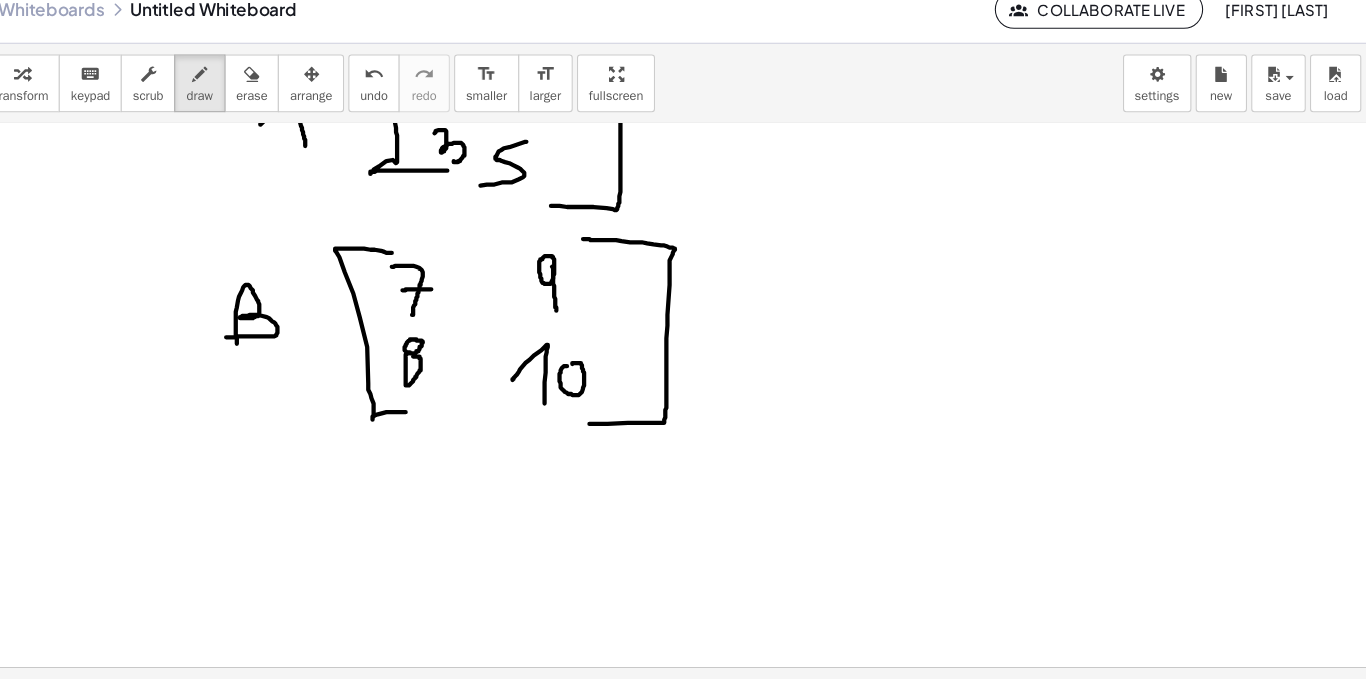 scroll, scrollTop: 166, scrollLeft: 0, axis: vertical 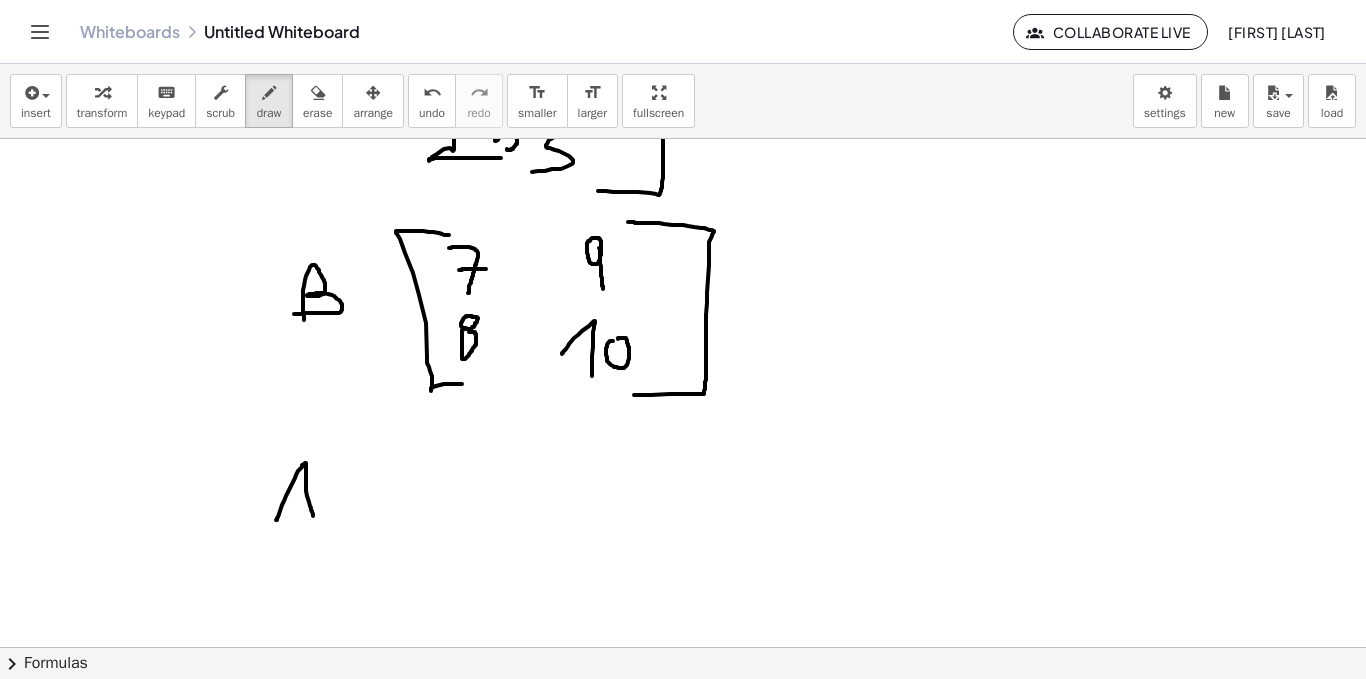 drag, startPoint x: 277, startPoint y: 518, endPoint x: 315, endPoint y: 520, distance: 38.052597 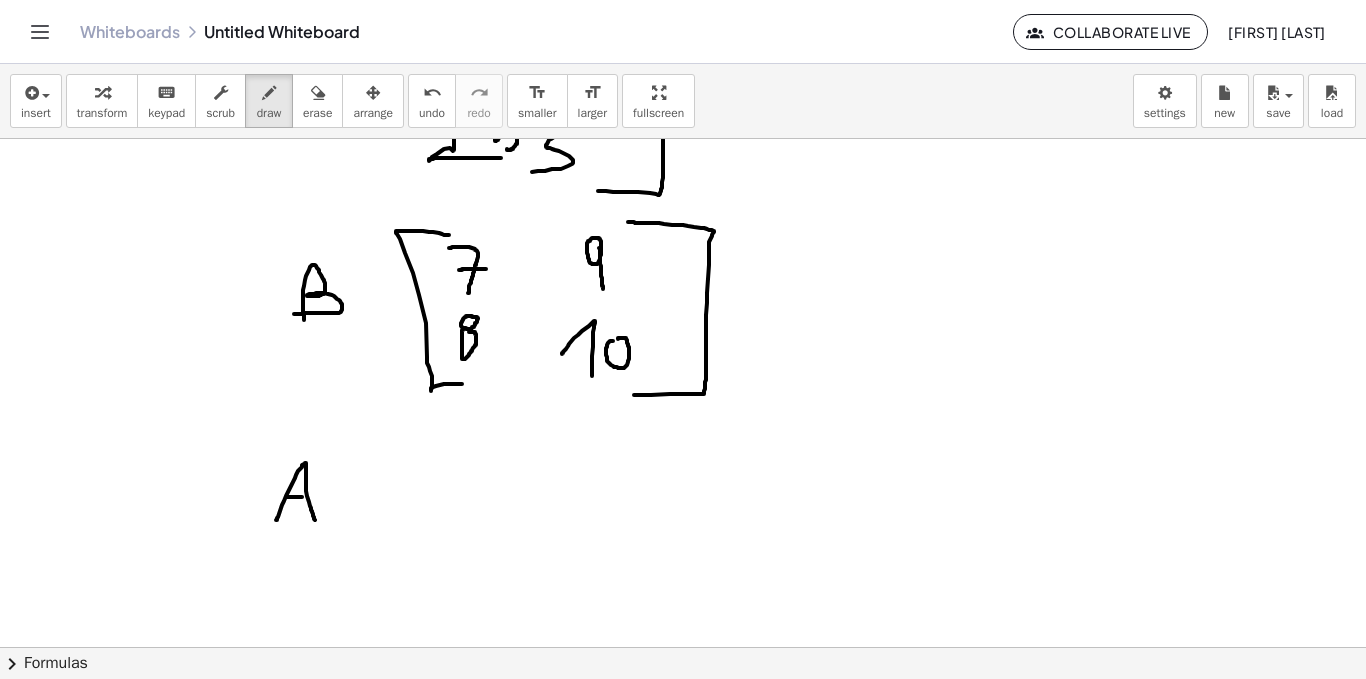 drag, startPoint x: 287, startPoint y: 497, endPoint x: 304, endPoint y: 497, distance: 17 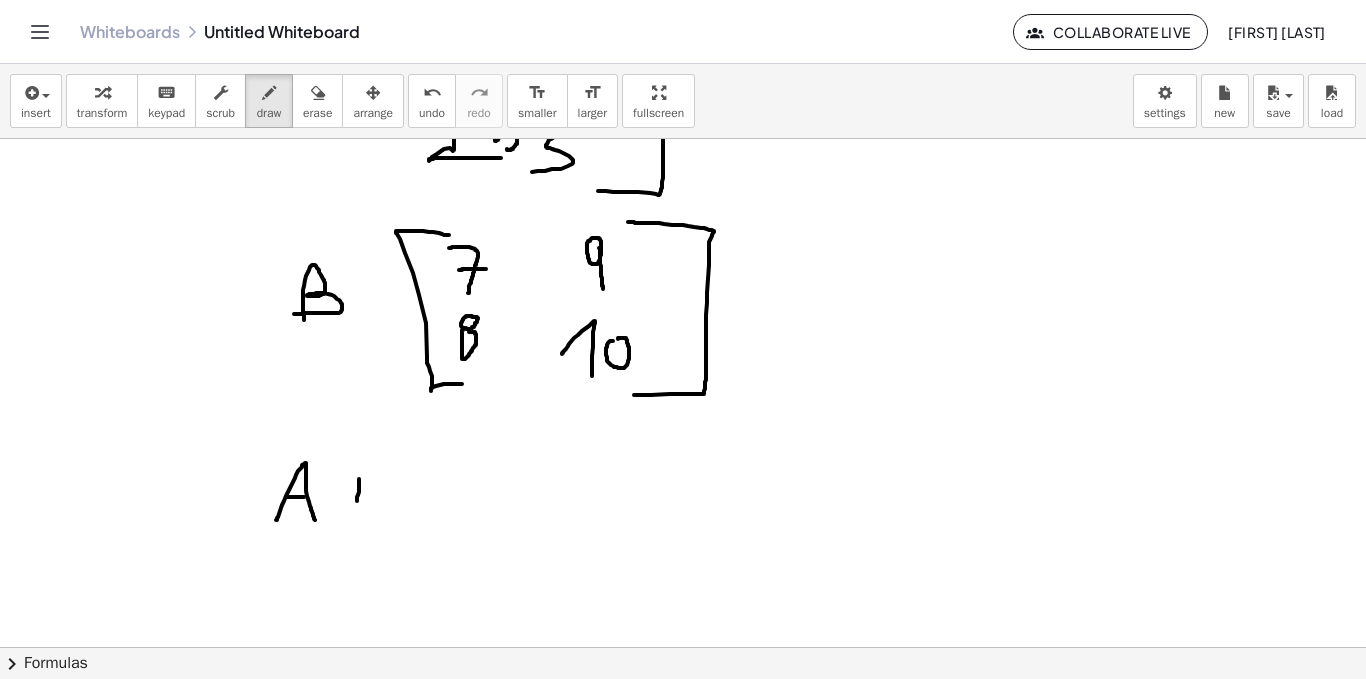 drag, startPoint x: 359, startPoint y: 480, endPoint x: 357, endPoint y: 514, distance: 34.058773 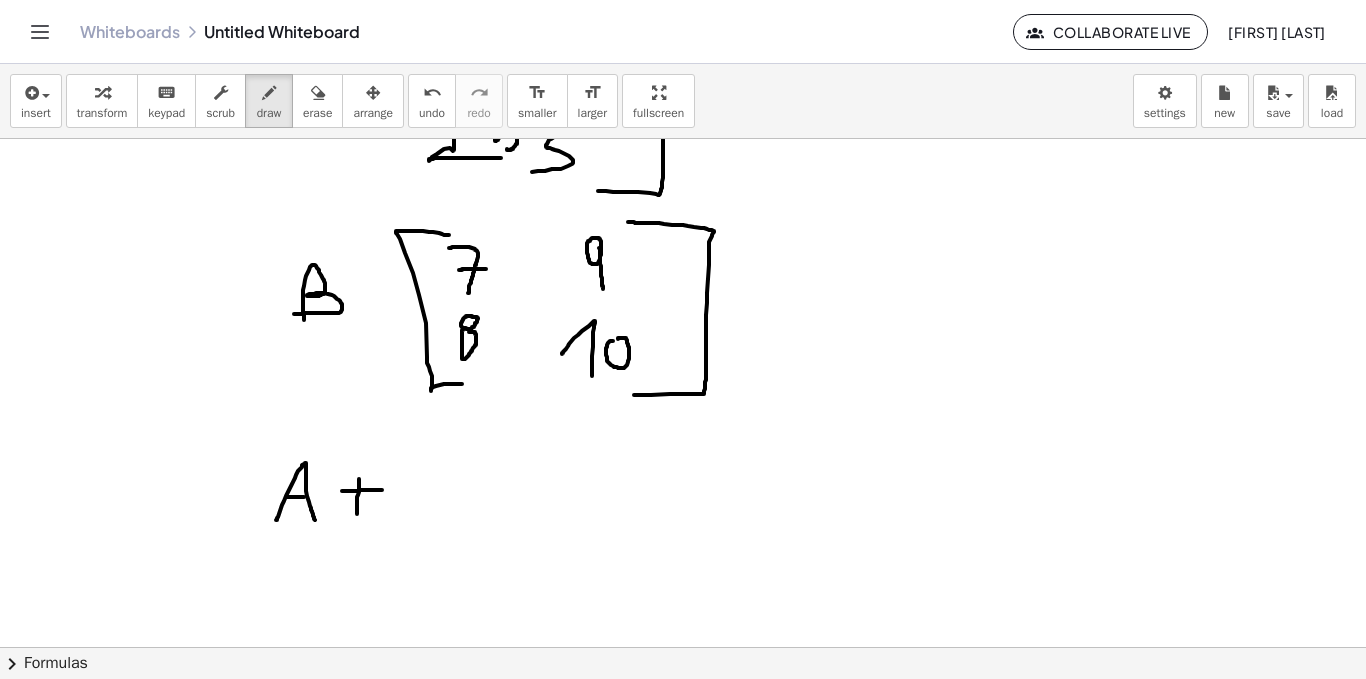 drag, startPoint x: 343, startPoint y: 491, endPoint x: 385, endPoint y: 490, distance: 42.0119 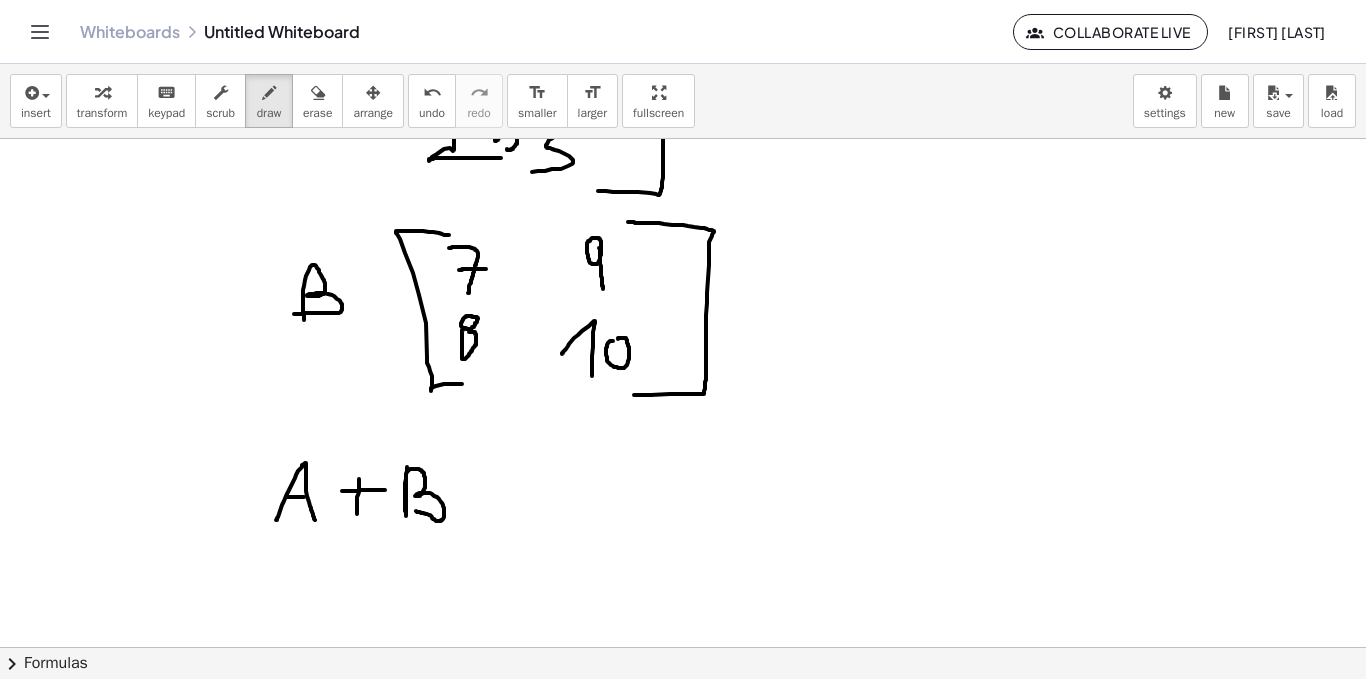 drag, startPoint x: 407, startPoint y: 467, endPoint x: 415, endPoint y: 511, distance: 44.72136 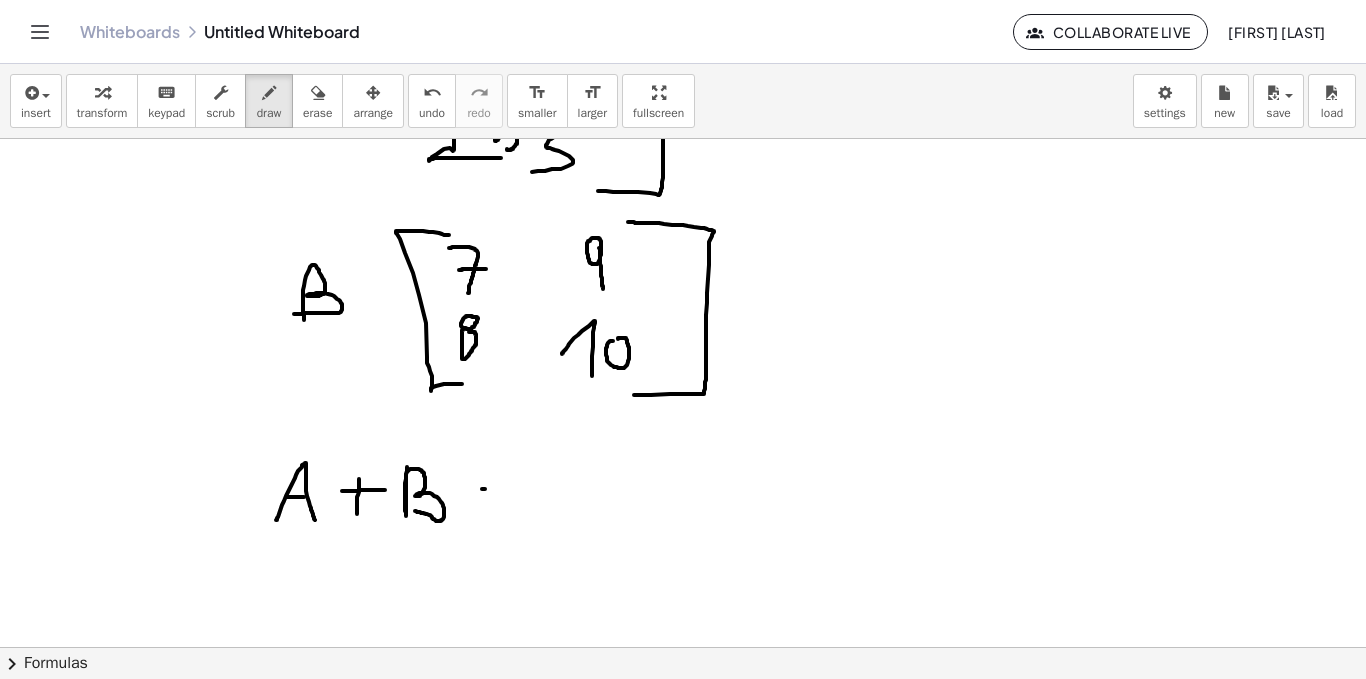 drag, startPoint x: 484, startPoint y: 489, endPoint x: 528, endPoint y: 487, distance: 44.04543 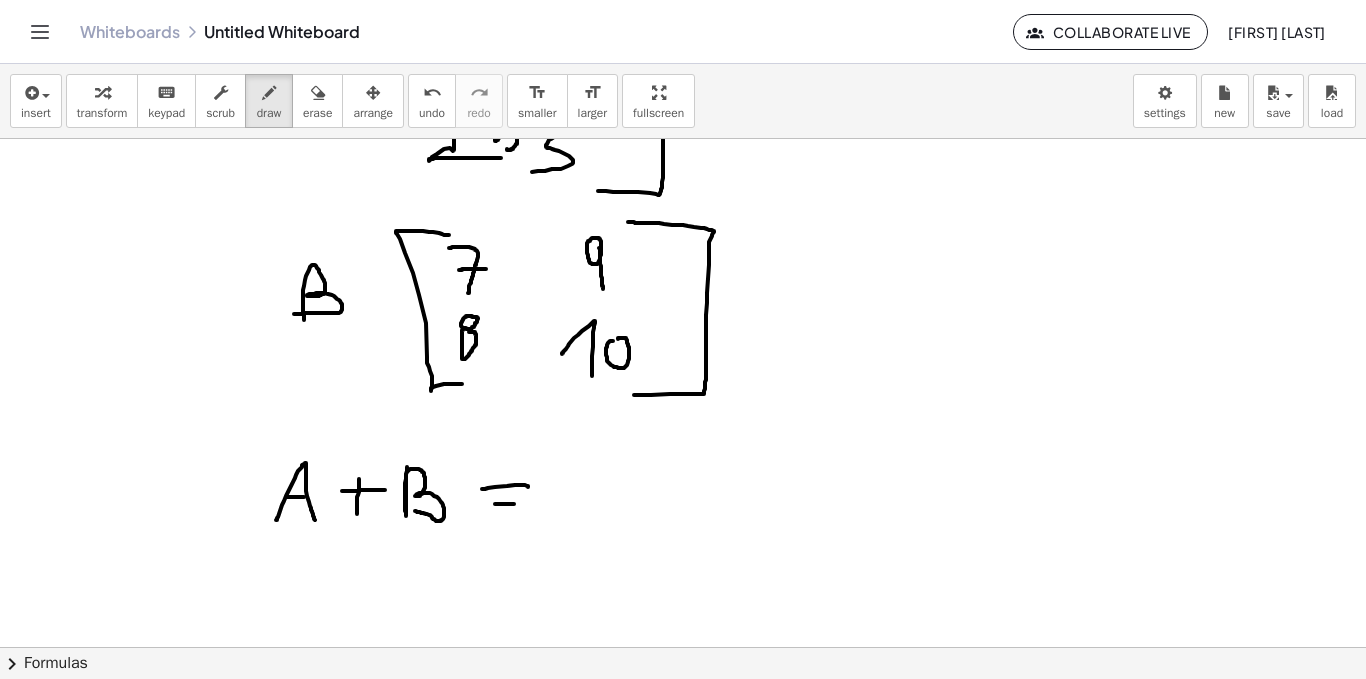drag, startPoint x: 501, startPoint y: 504, endPoint x: 533, endPoint y: 504, distance: 32 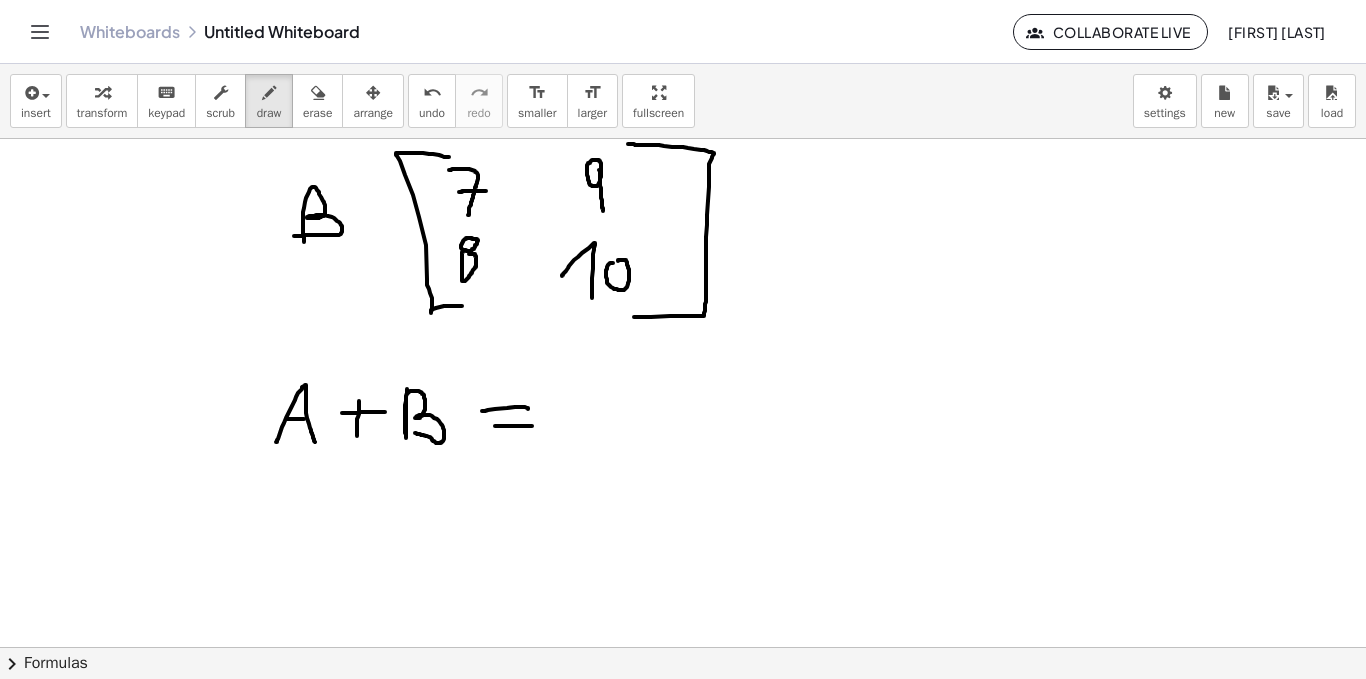 scroll, scrollTop: 245, scrollLeft: 0, axis: vertical 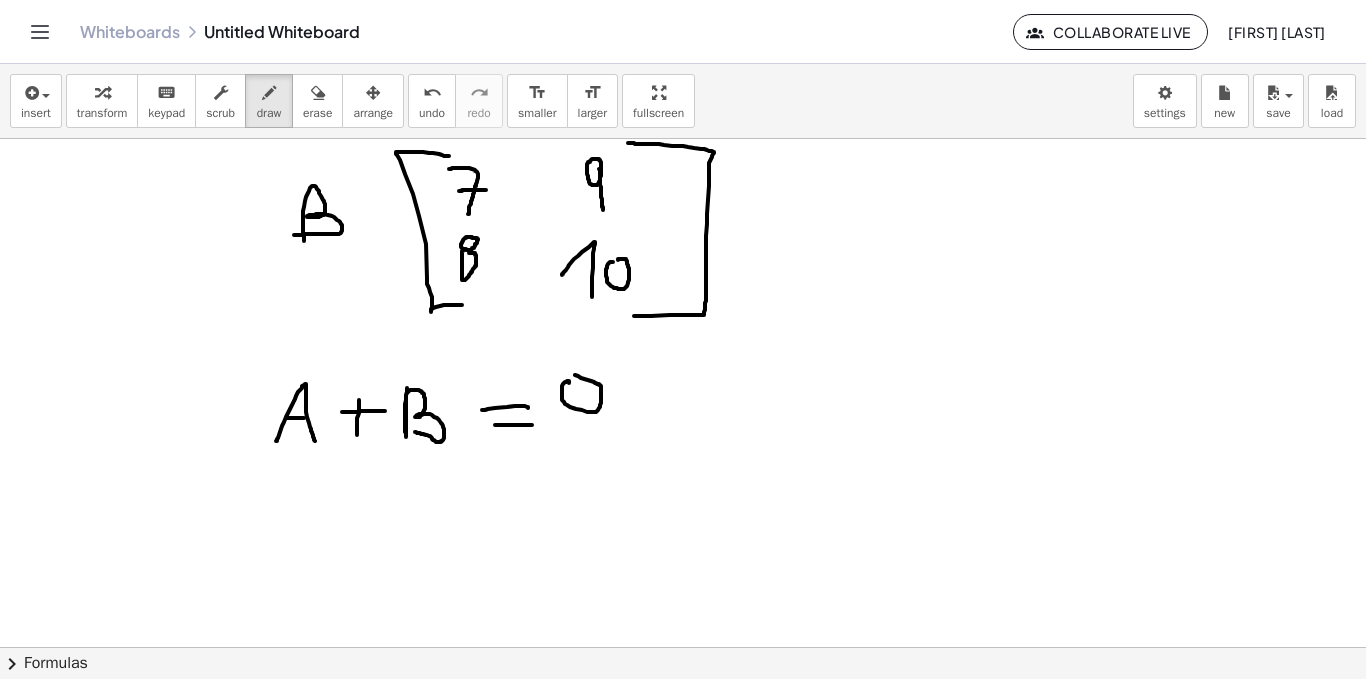 click at bounding box center (683, 402) 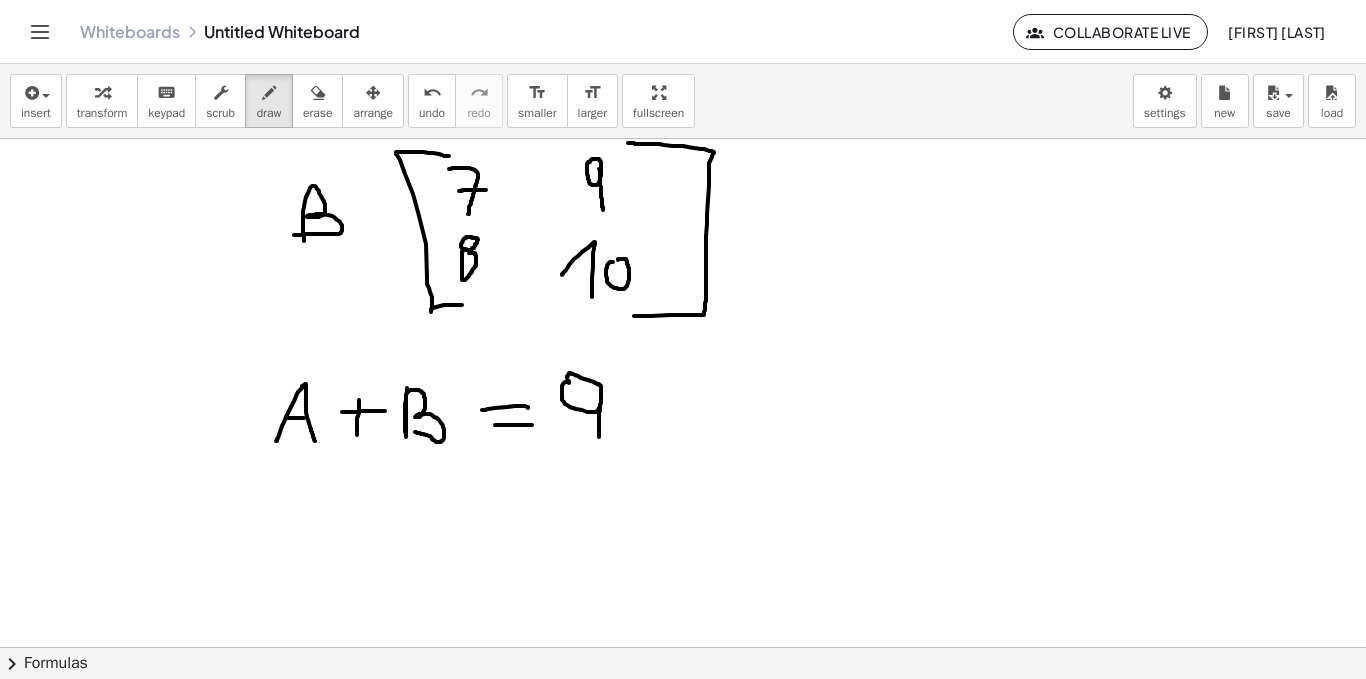 drag, startPoint x: 600, startPoint y: 405, endPoint x: 599, endPoint y: 439, distance: 34.0147 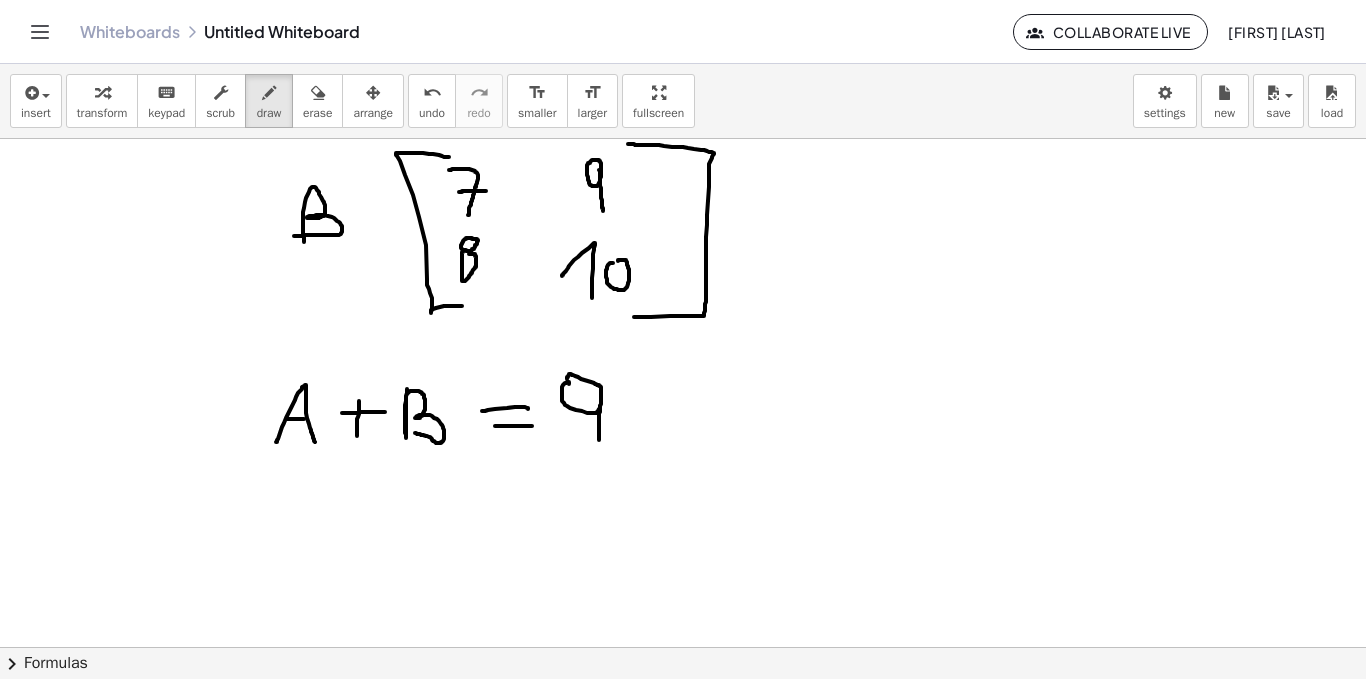 scroll, scrollTop: 245, scrollLeft: 0, axis: vertical 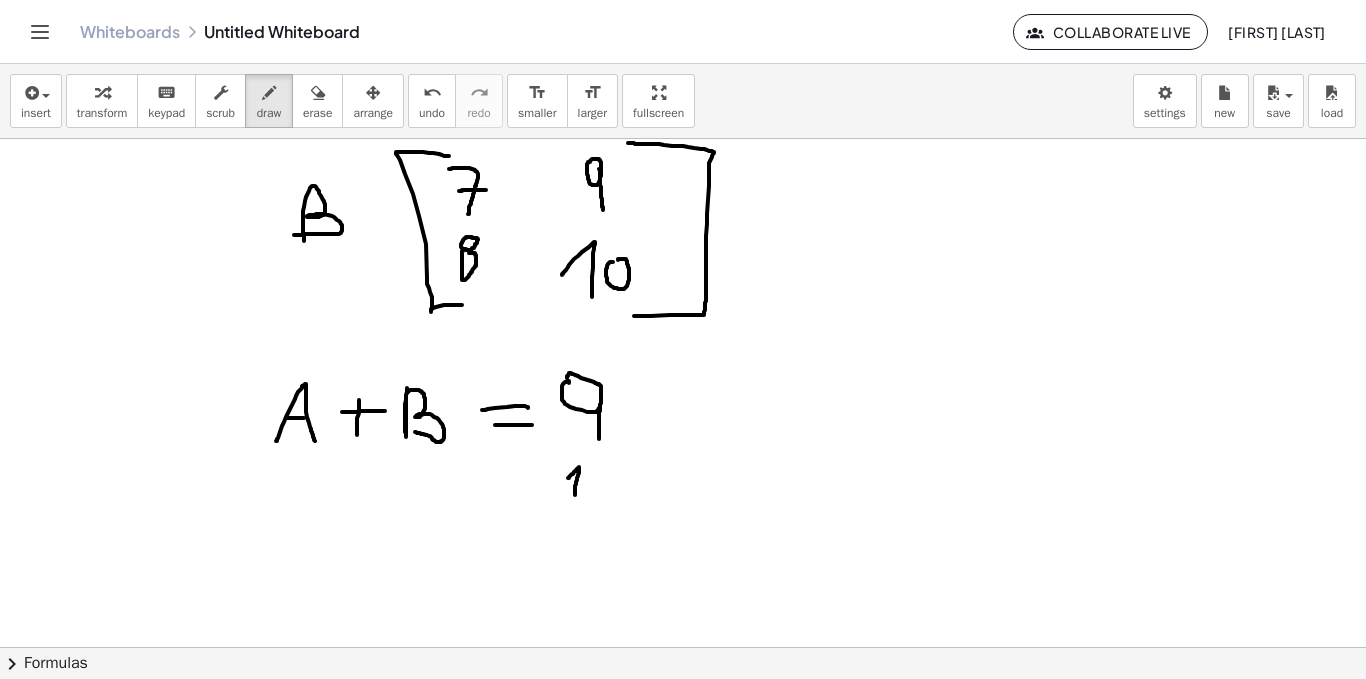 drag, startPoint x: 573, startPoint y: 474, endPoint x: 575, endPoint y: 506, distance: 32.06244 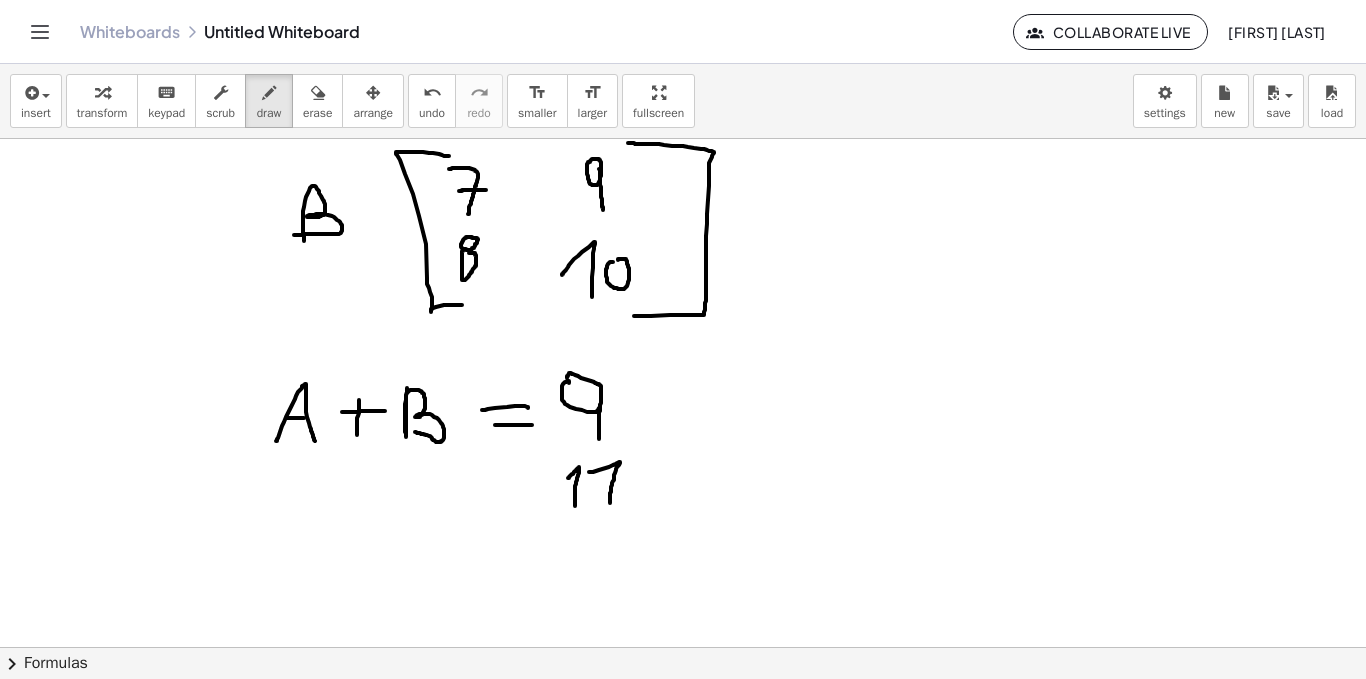 drag, startPoint x: 591, startPoint y: 472, endPoint x: 610, endPoint y: 510, distance: 42.48529 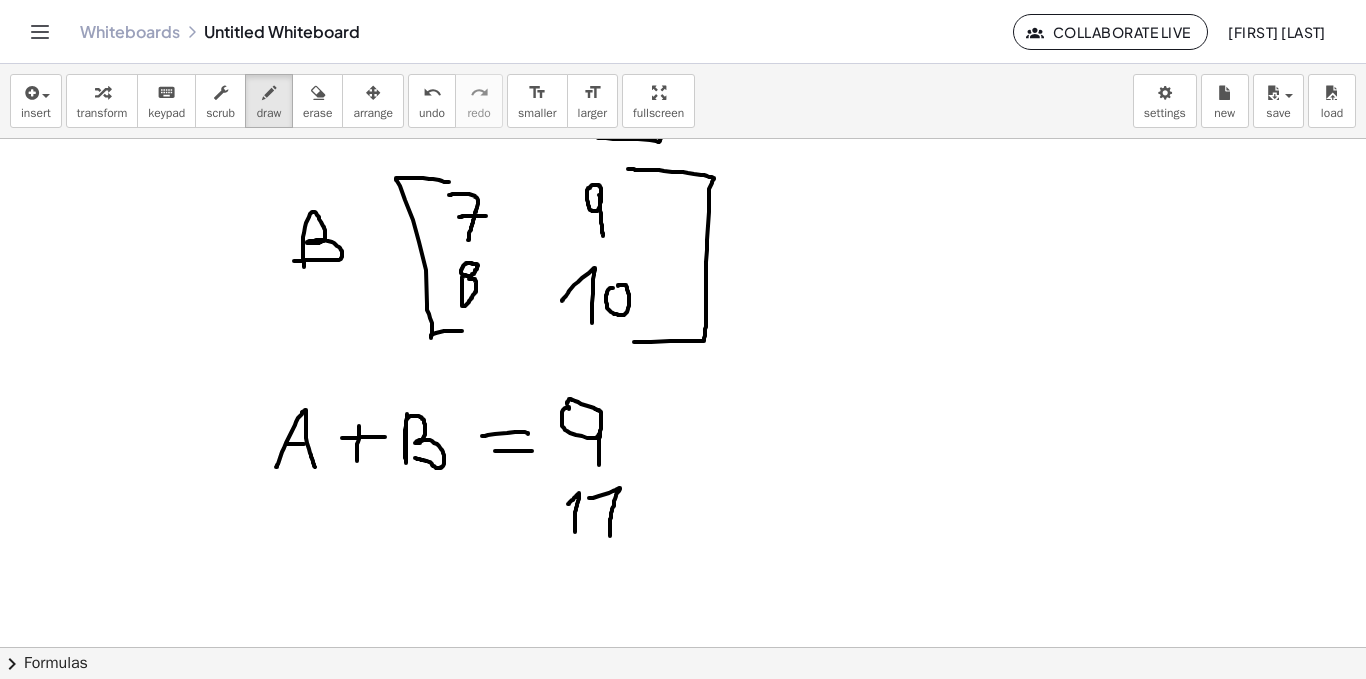 scroll, scrollTop: 220, scrollLeft: 0, axis: vertical 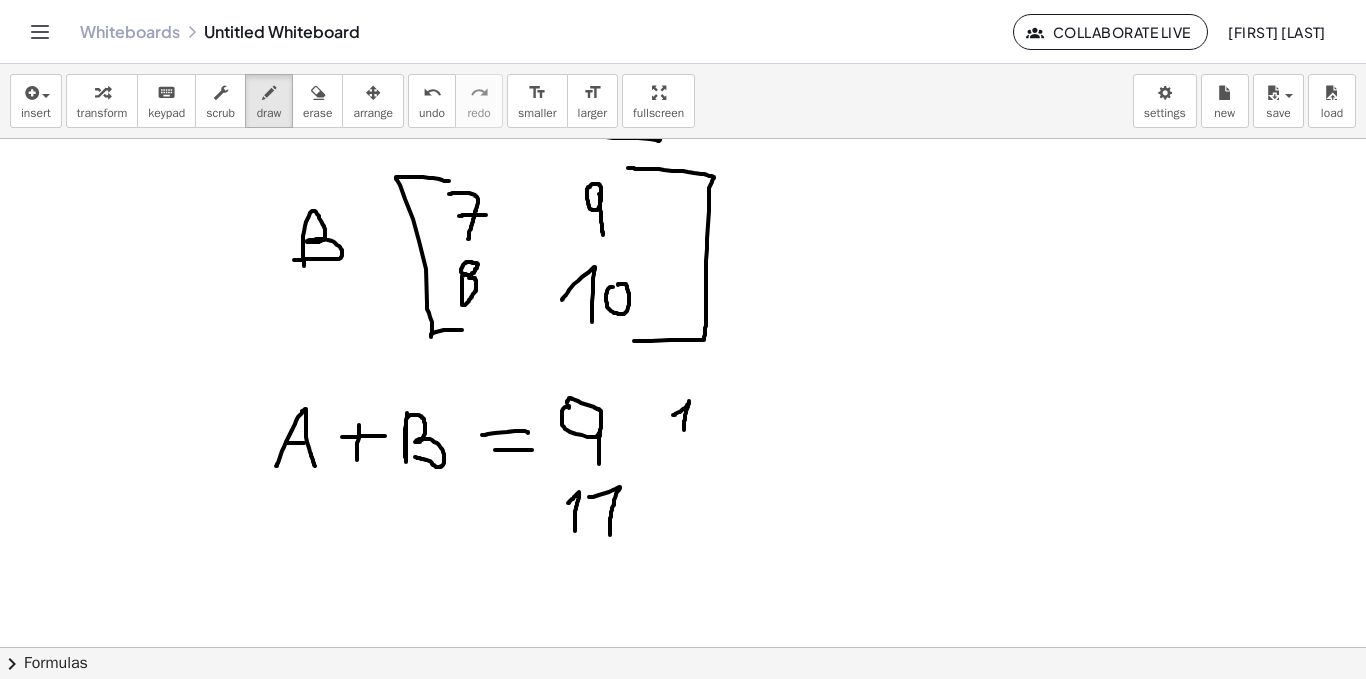 drag, startPoint x: 674, startPoint y: 415, endPoint x: 684, endPoint y: 436, distance: 23.259407 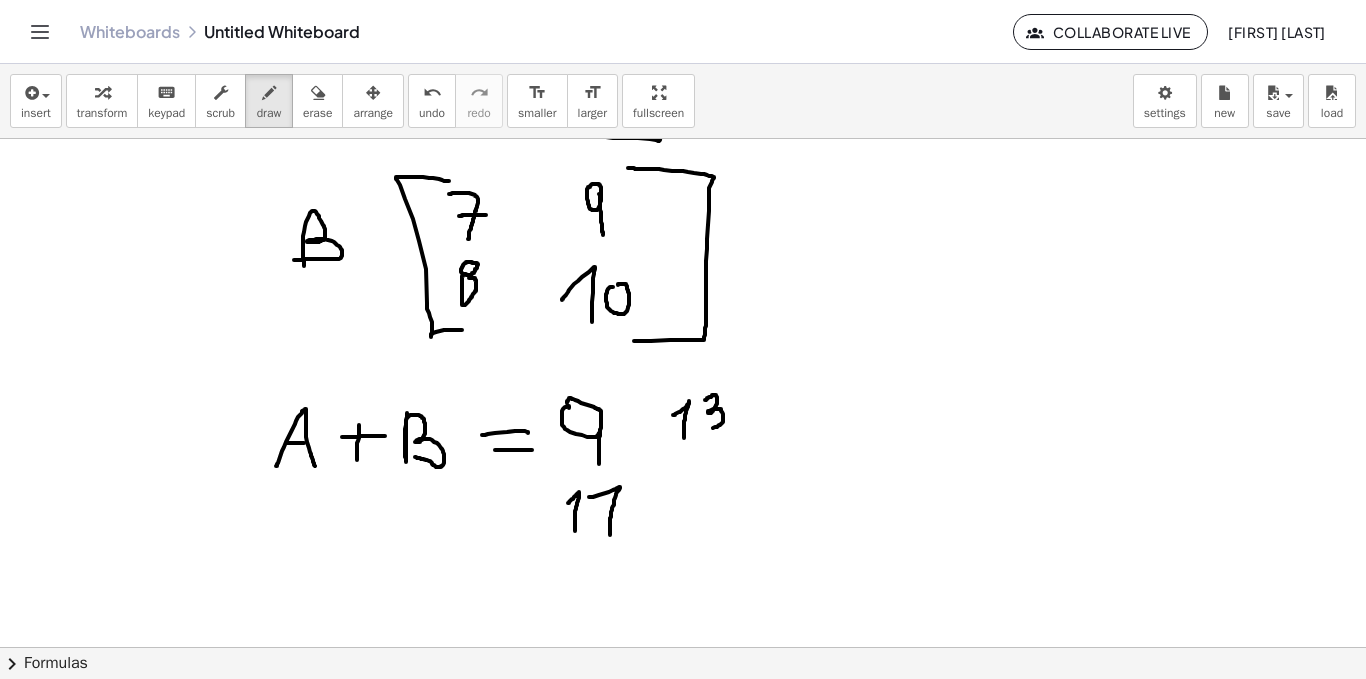 drag, startPoint x: 705, startPoint y: 400, endPoint x: 704, endPoint y: 427, distance: 27.018513 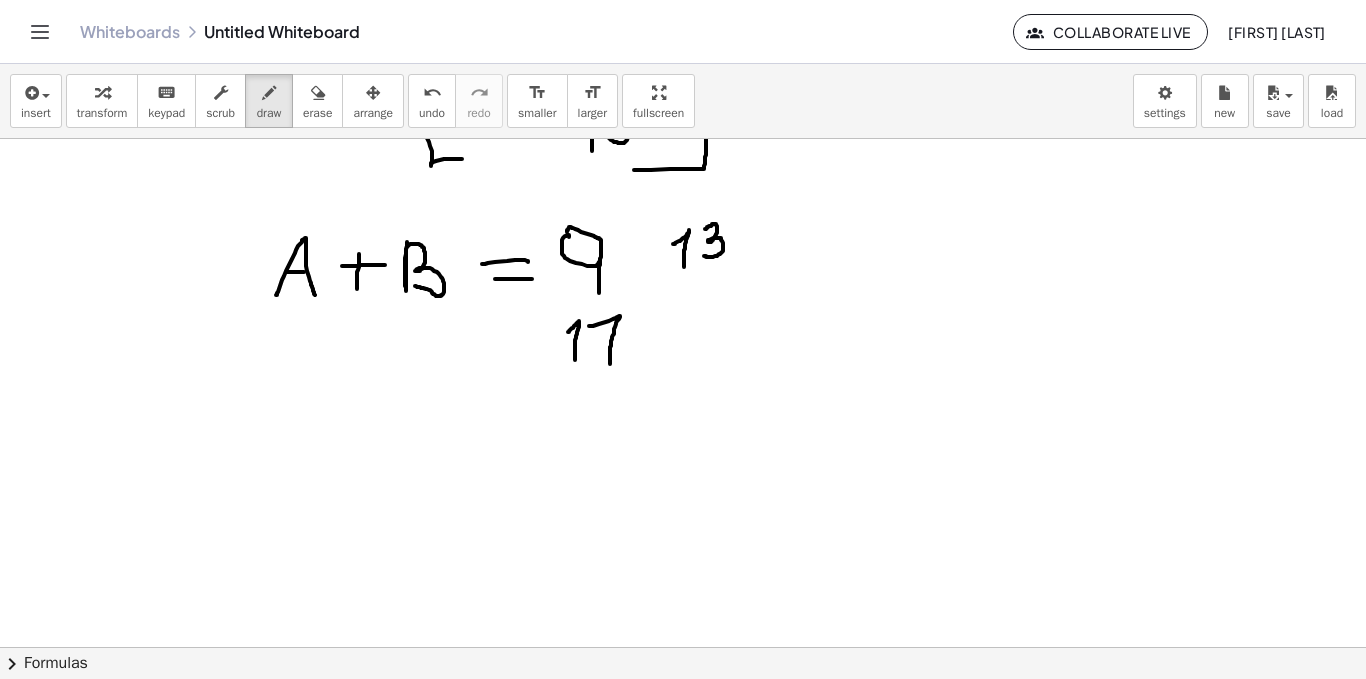 scroll, scrollTop: 411, scrollLeft: 0, axis: vertical 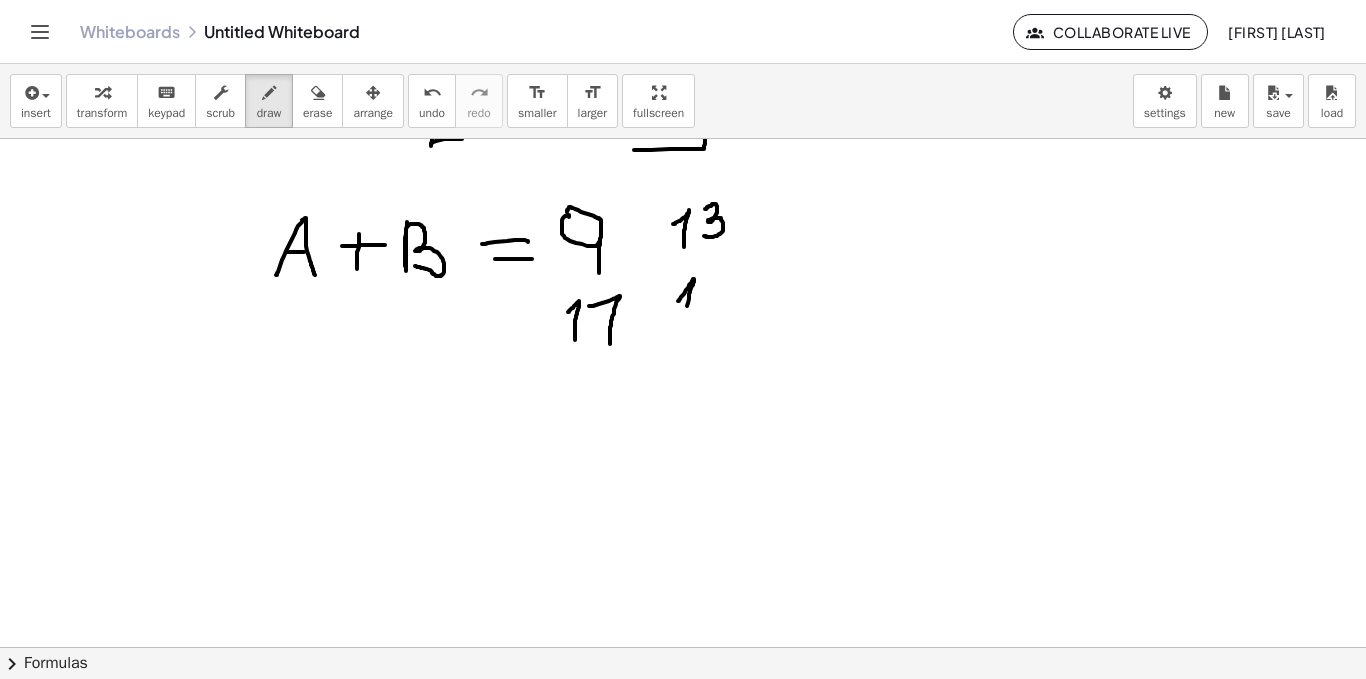 drag, startPoint x: 678, startPoint y: 301, endPoint x: 687, endPoint y: 325, distance: 25.632011 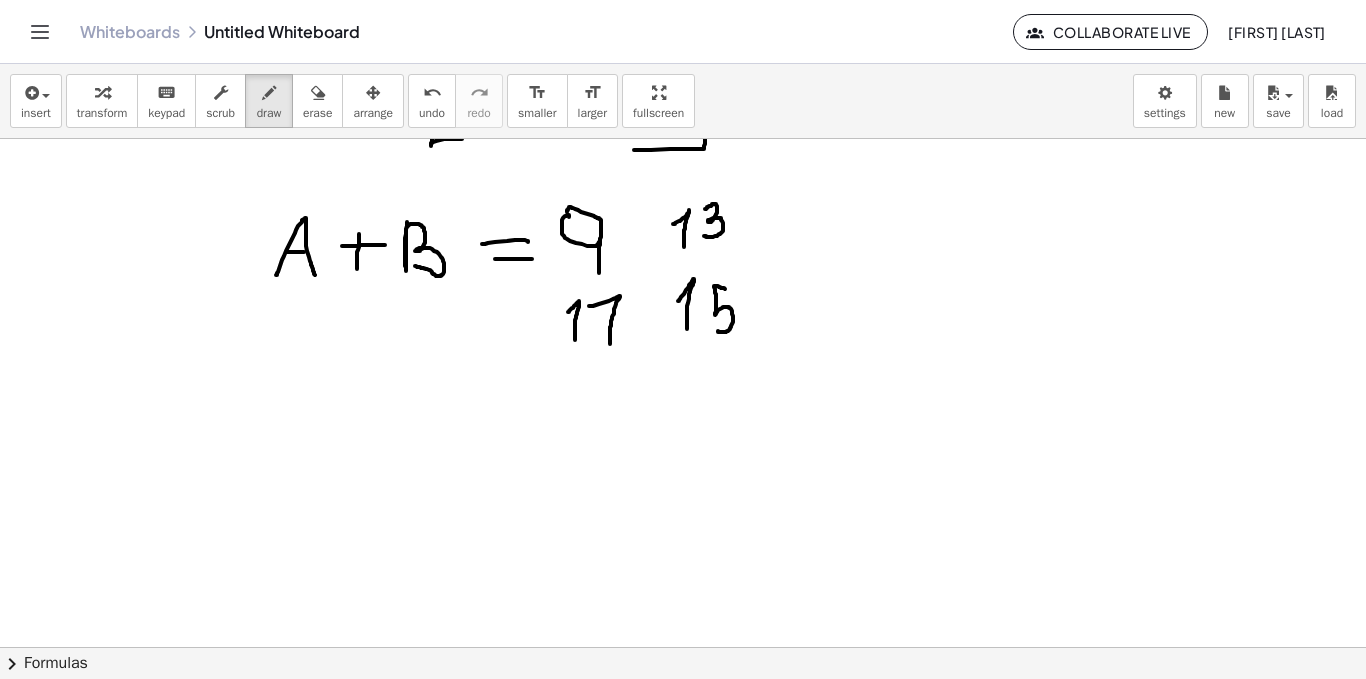 drag, startPoint x: 720, startPoint y: 287, endPoint x: 716, endPoint y: 329, distance: 42.190044 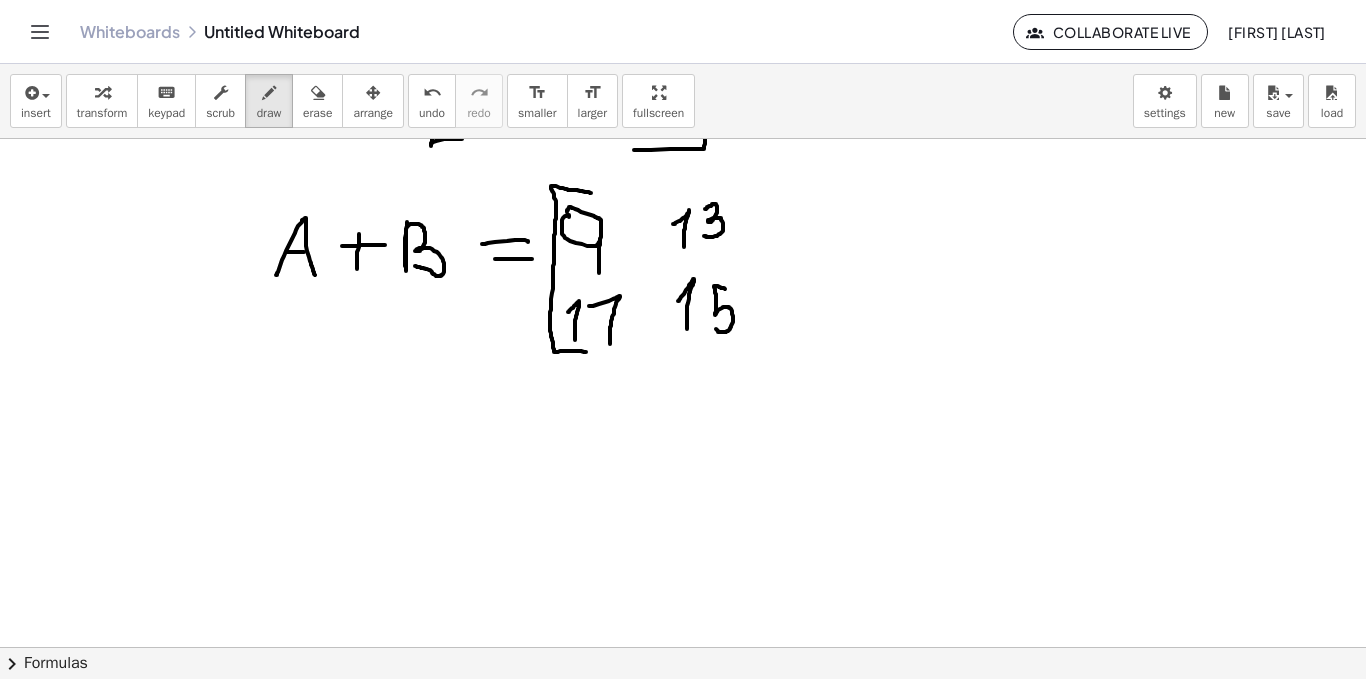 drag, startPoint x: 590, startPoint y: 193, endPoint x: 598, endPoint y: 354, distance: 161.19864 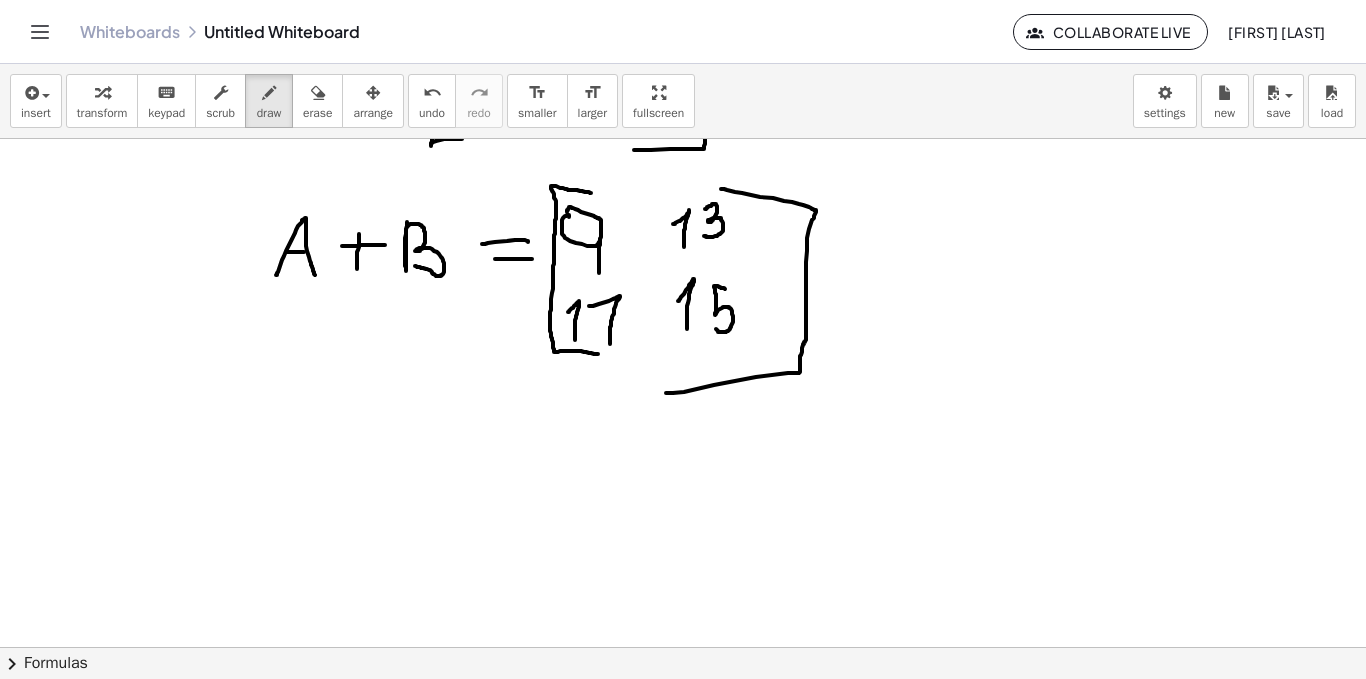 drag, startPoint x: 721, startPoint y: 189, endPoint x: 653, endPoint y: 394, distance: 215.9838 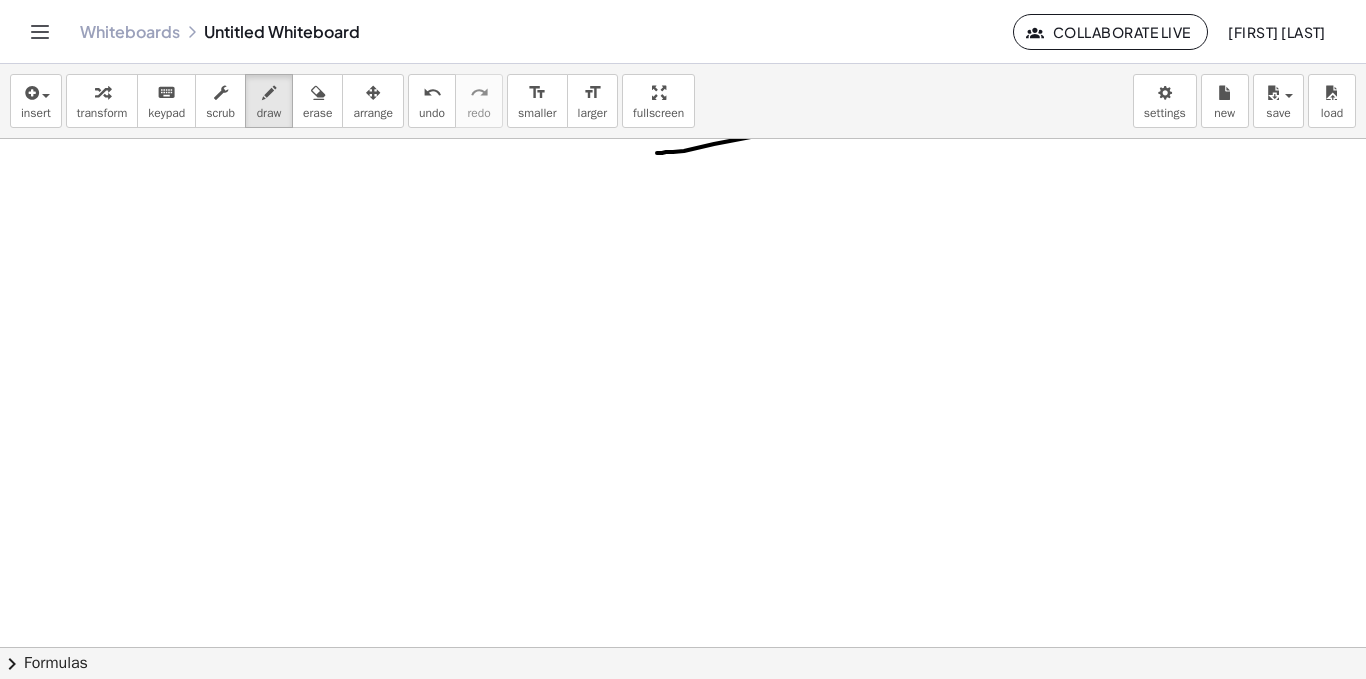 scroll, scrollTop: 653, scrollLeft: 0, axis: vertical 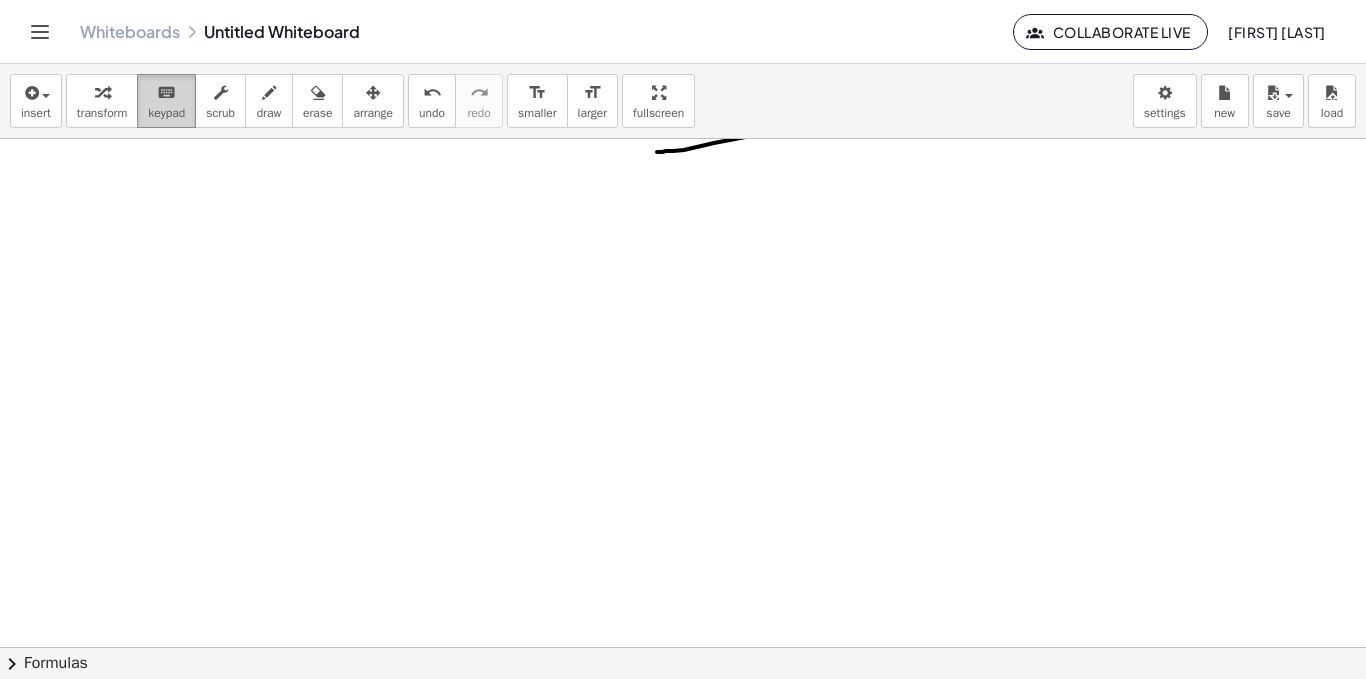 click on "keyboard" at bounding box center [166, 92] 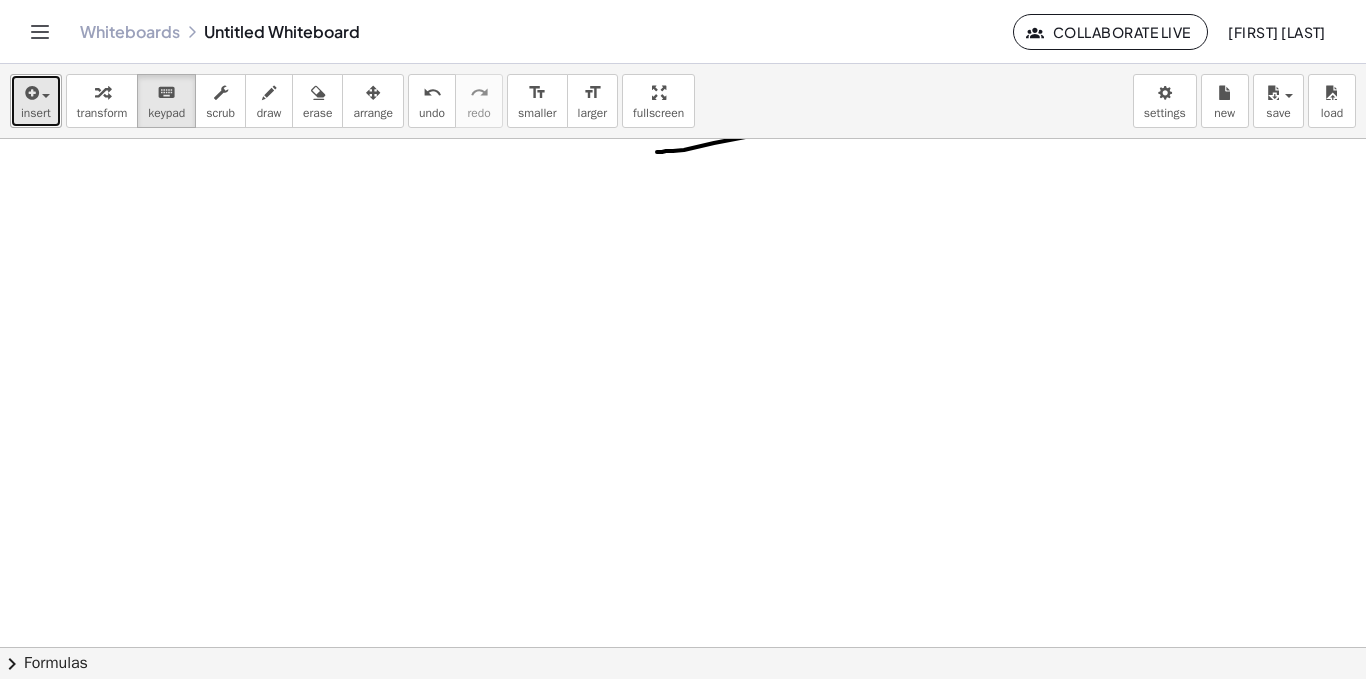 click on "insert" at bounding box center [36, 101] 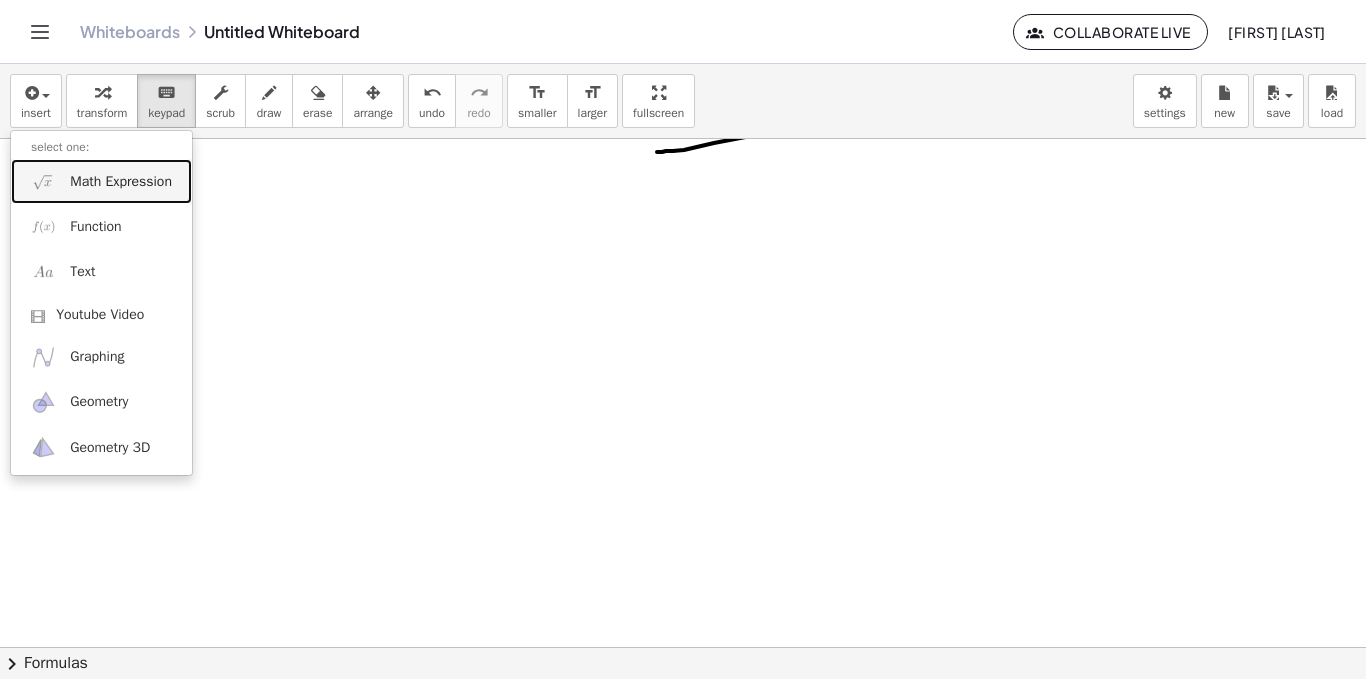 click on "Math Expression" at bounding box center (121, 182) 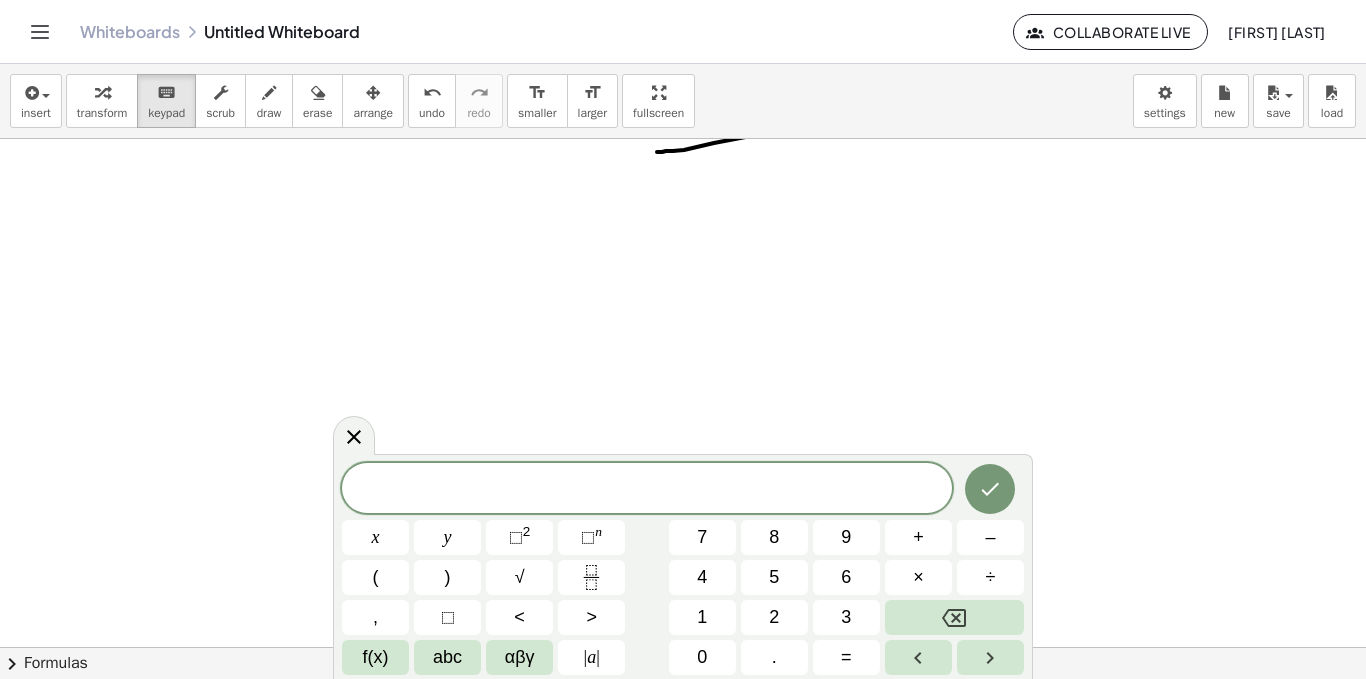 scroll, scrollTop: 745, scrollLeft: 0, axis: vertical 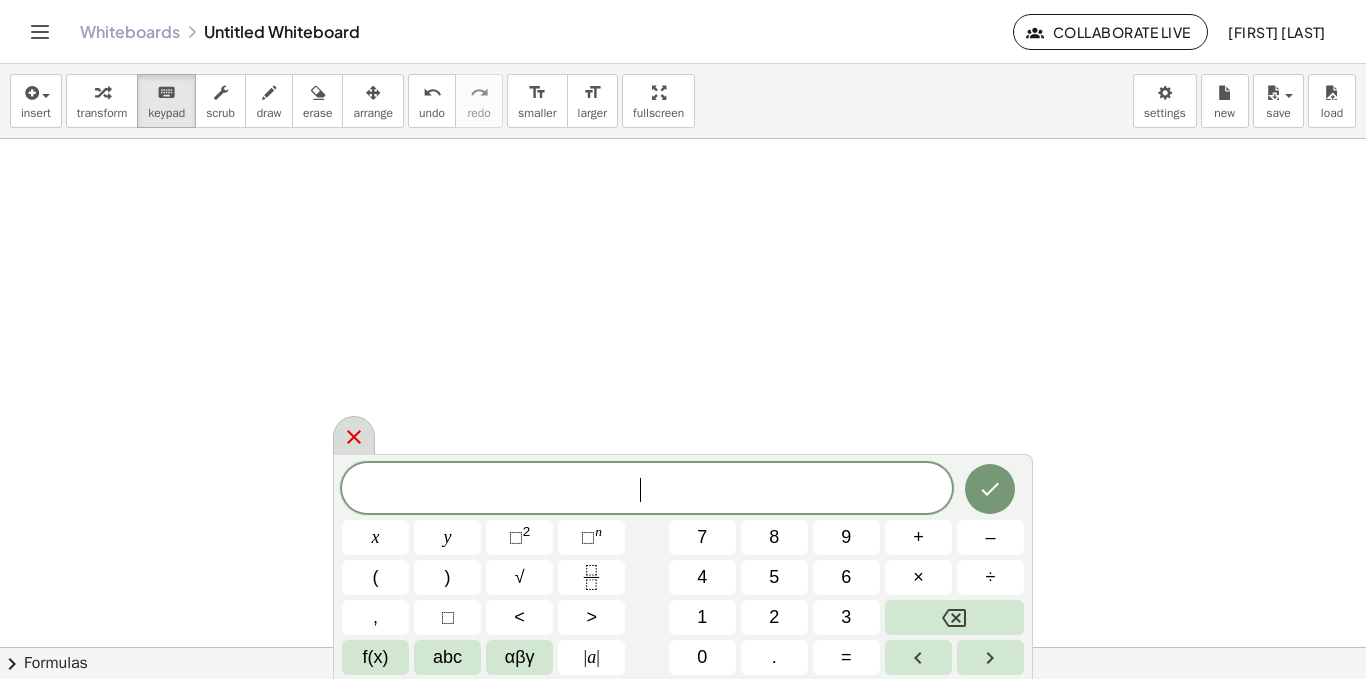 click at bounding box center (354, 435) 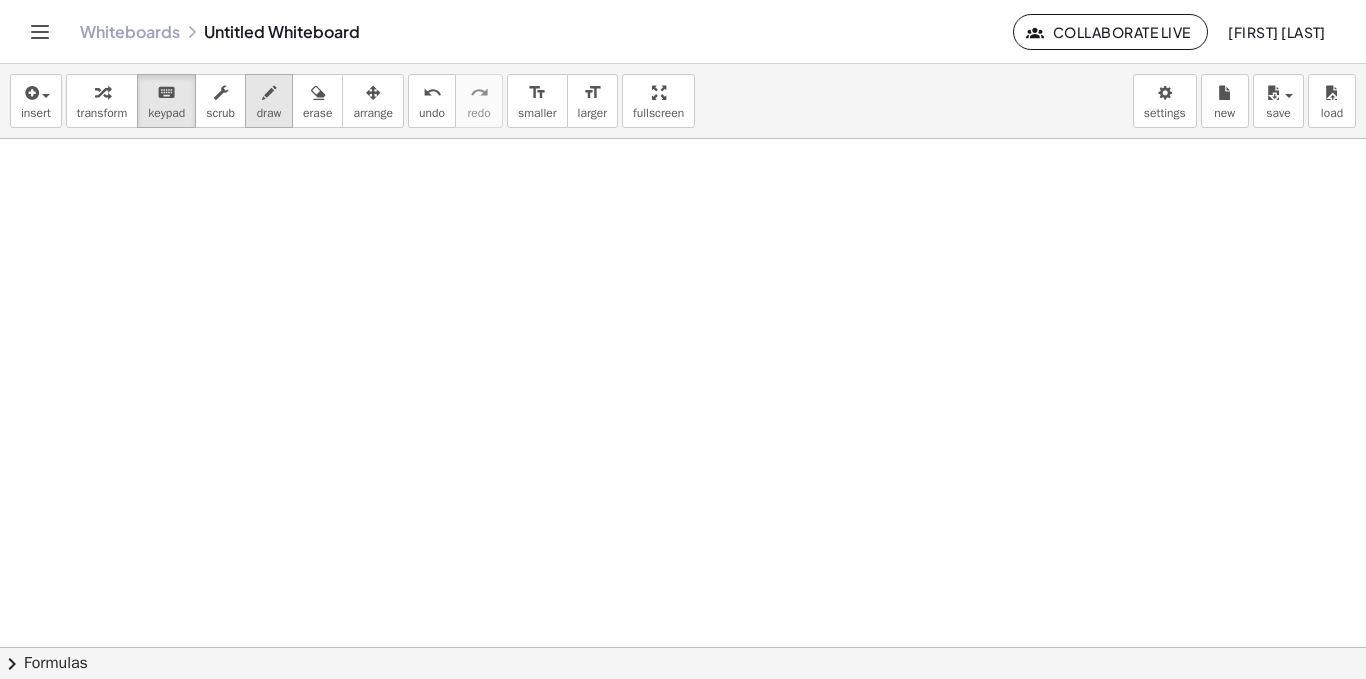 click at bounding box center [269, 93] 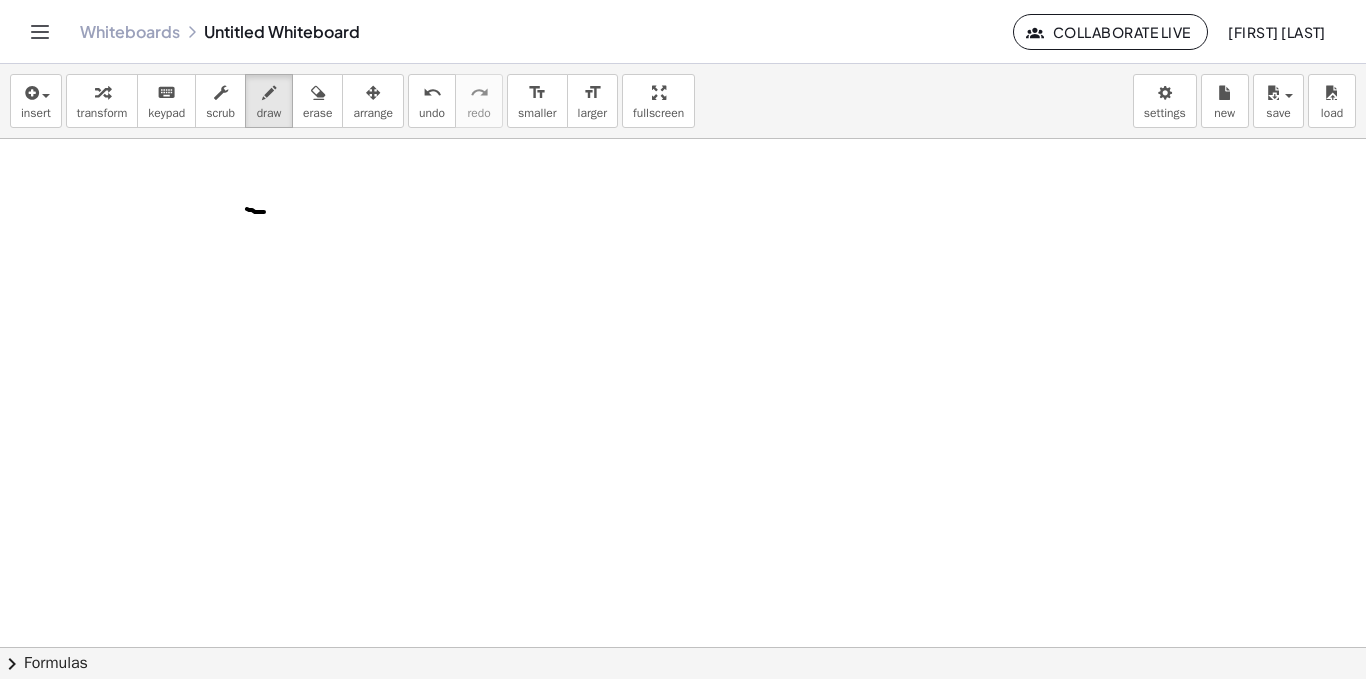 drag, startPoint x: 255, startPoint y: 212, endPoint x: 187, endPoint y: 201, distance: 68.88396 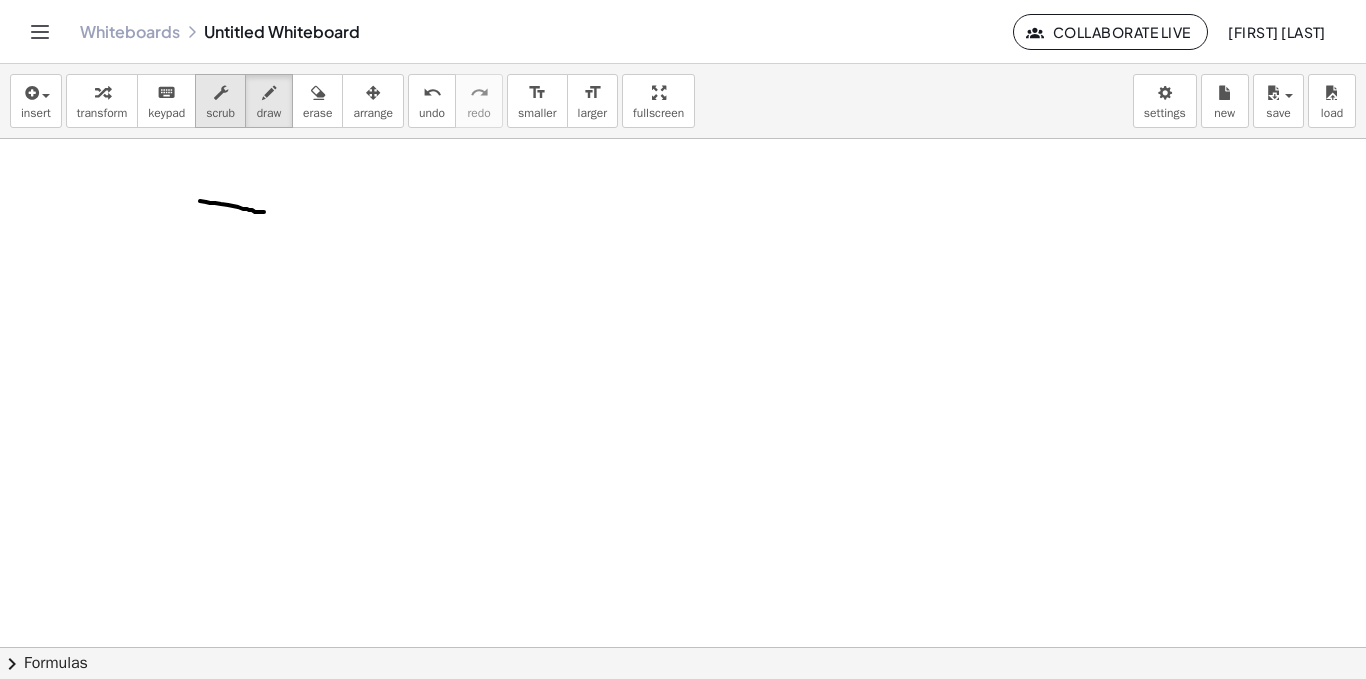 click on "scrub" at bounding box center [220, 113] 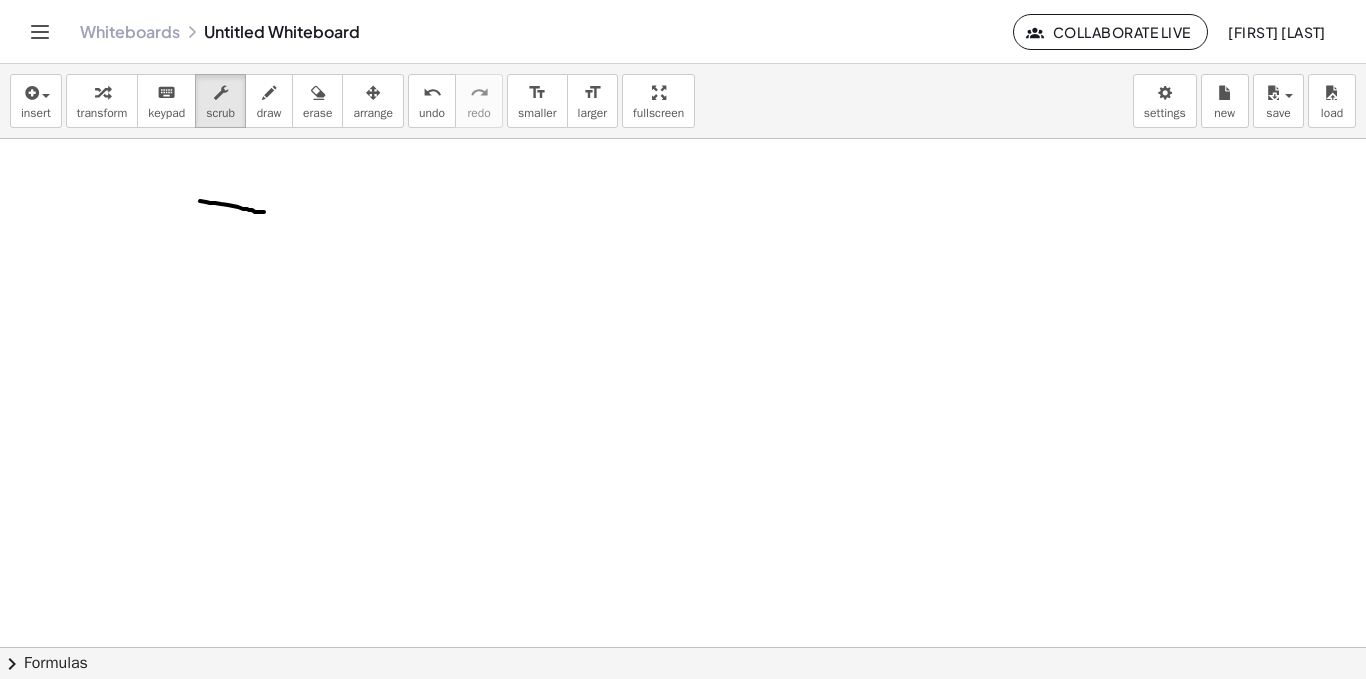 drag, startPoint x: 254, startPoint y: 210, endPoint x: 210, endPoint y: 207, distance: 44.102154 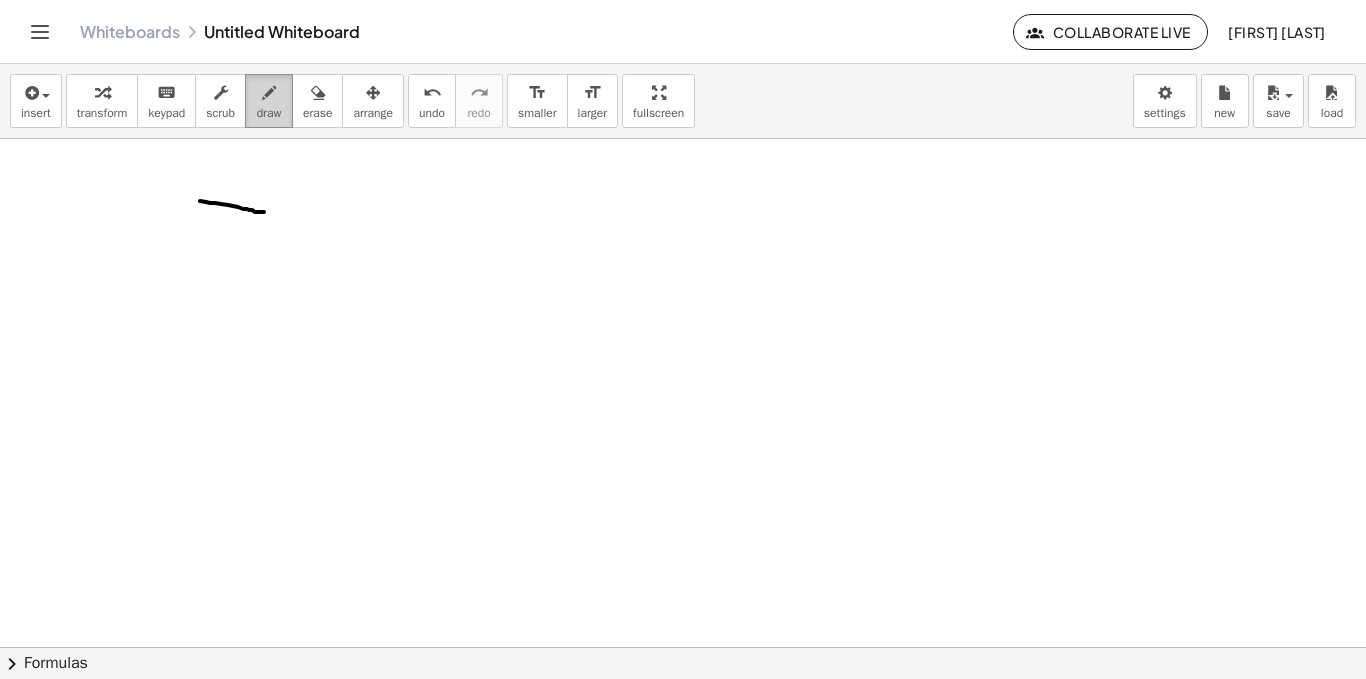 click at bounding box center [269, 92] 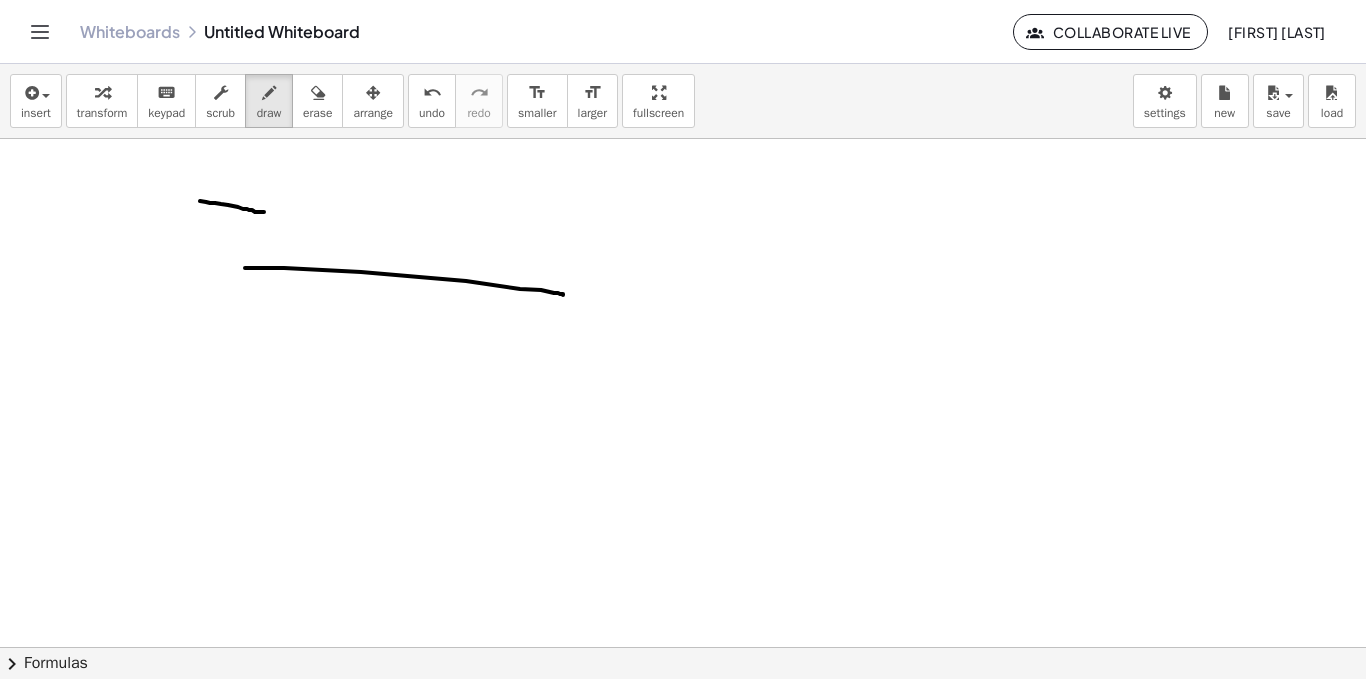 drag, startPoint x: 245, startPoint y: 268, endPoint x: 557, endPoint y: 295, distance: 313.16608 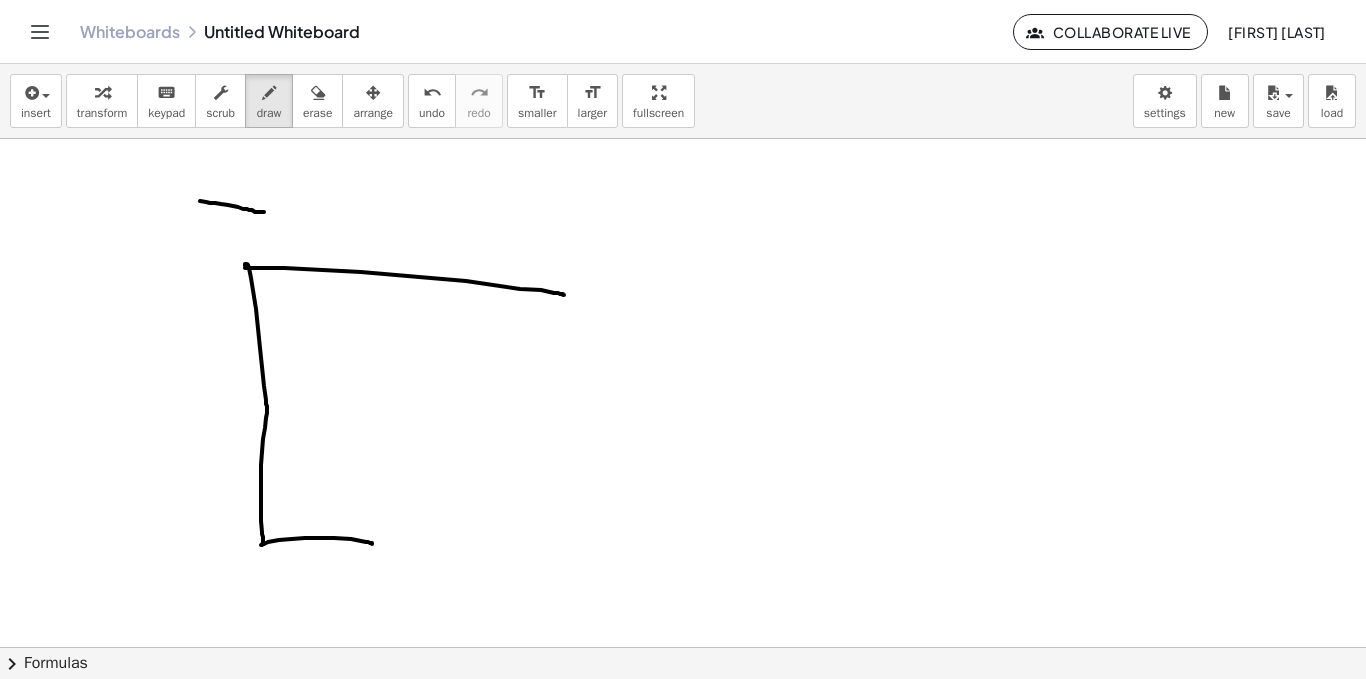 drag, startPoint x: 245, startPoint y: 266, endPoint x: 372, endPoint y: 544, distance: 305.6354 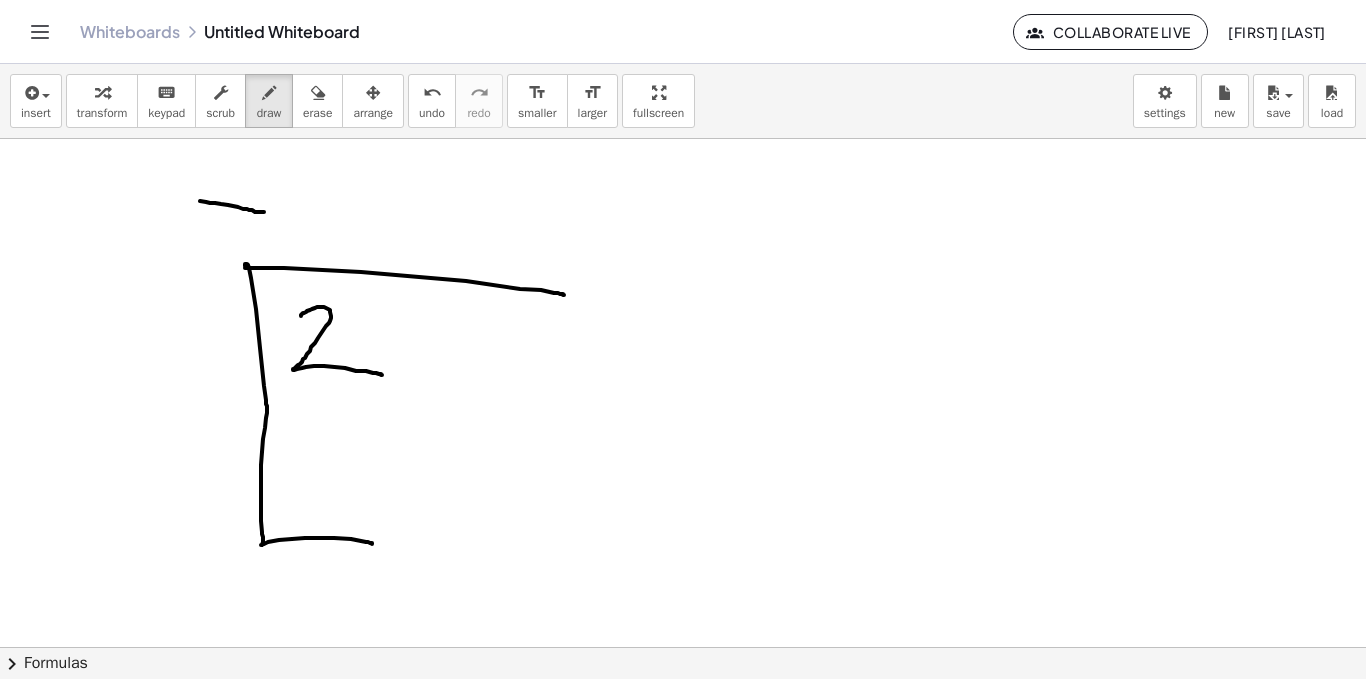 drag, startPoint x: 301, startPoint y: 316, endPoint x: 382, endPoint y: 375, distance: 100.20978 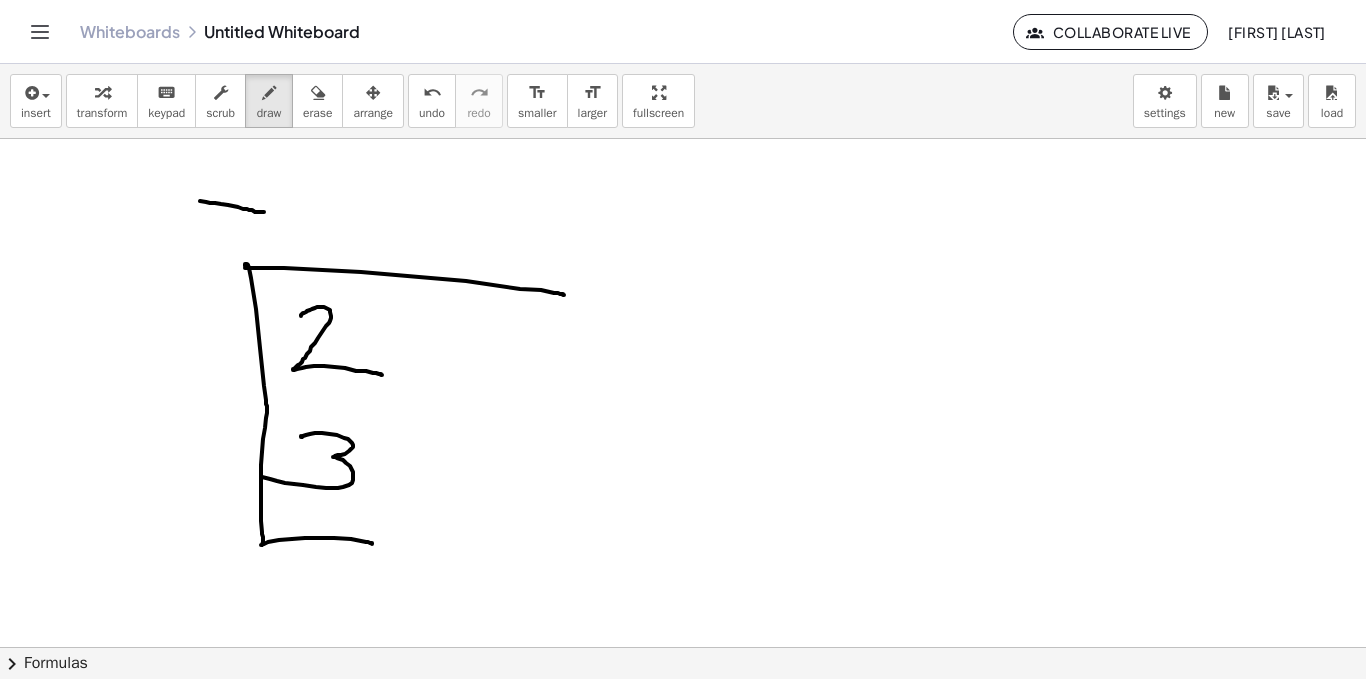 drag, startPoint x: 301, startPoint y: 436, endPoint x: 262, endPoint y: 477, distance: 56.586216 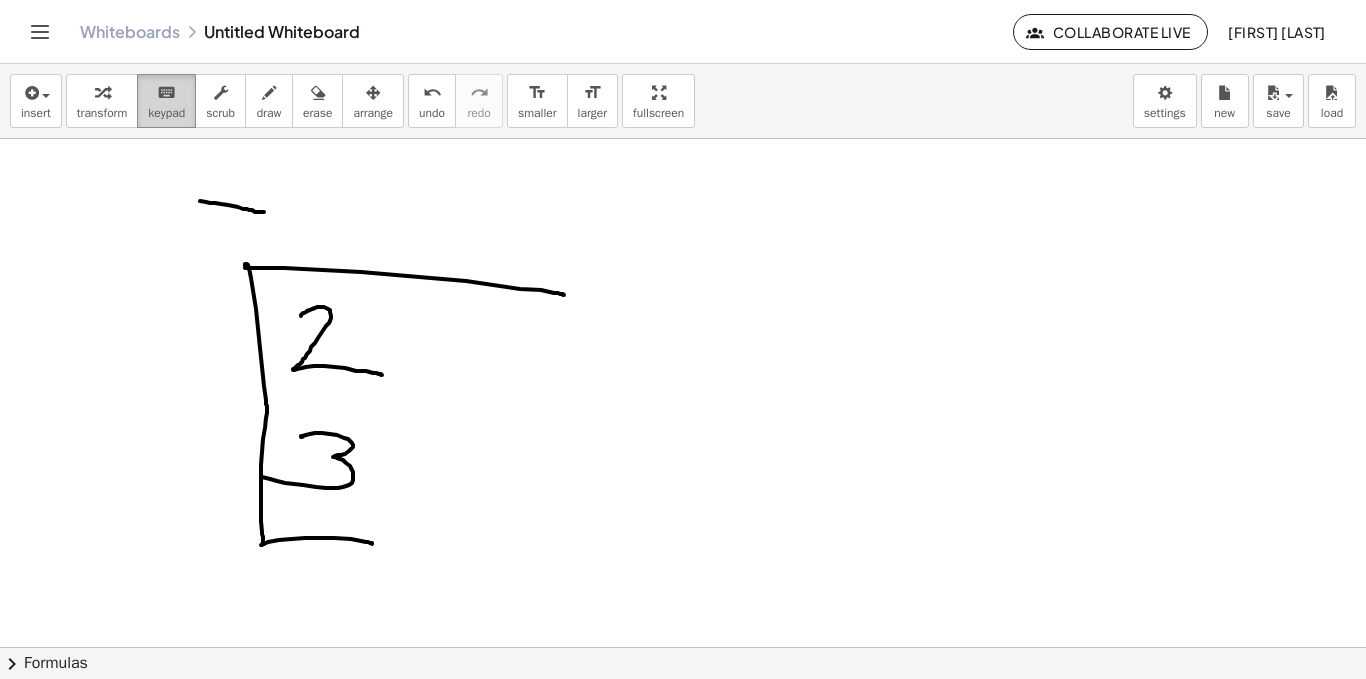 click on "keypad" at bounding box center [166, 113] 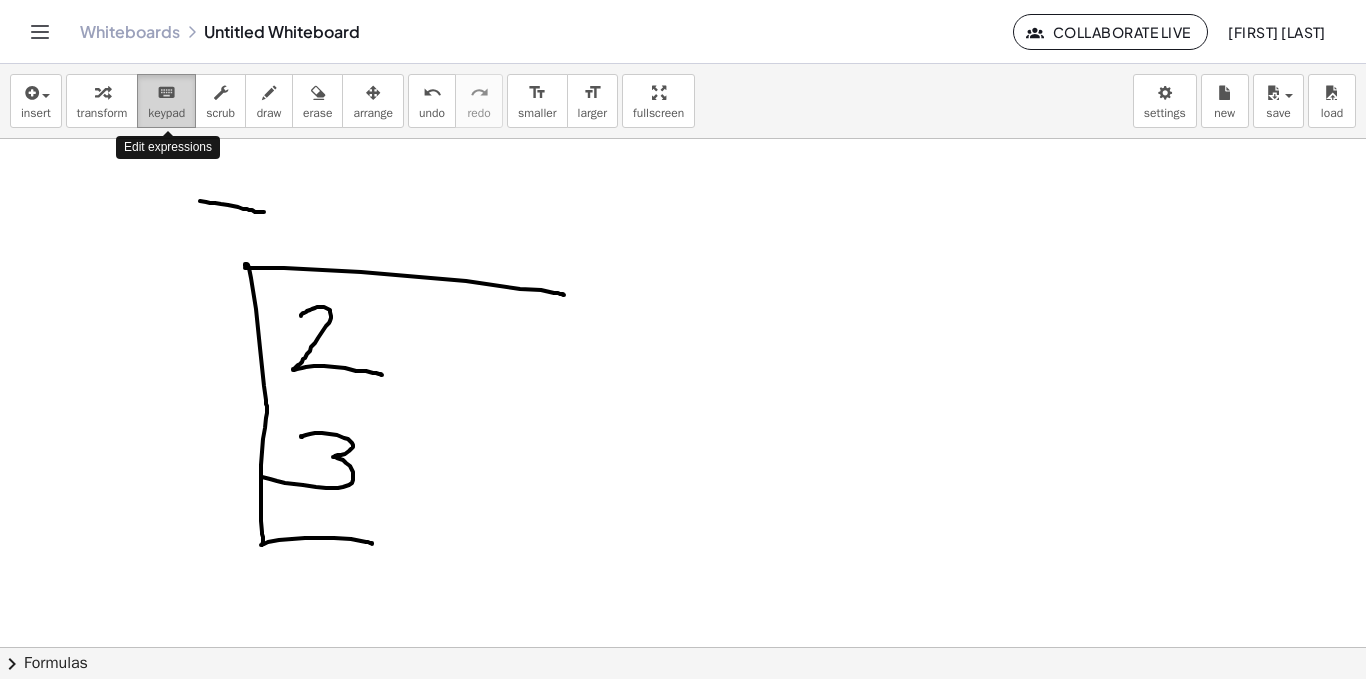 click on "keyboard keypad" at bounding box center [166, 101] 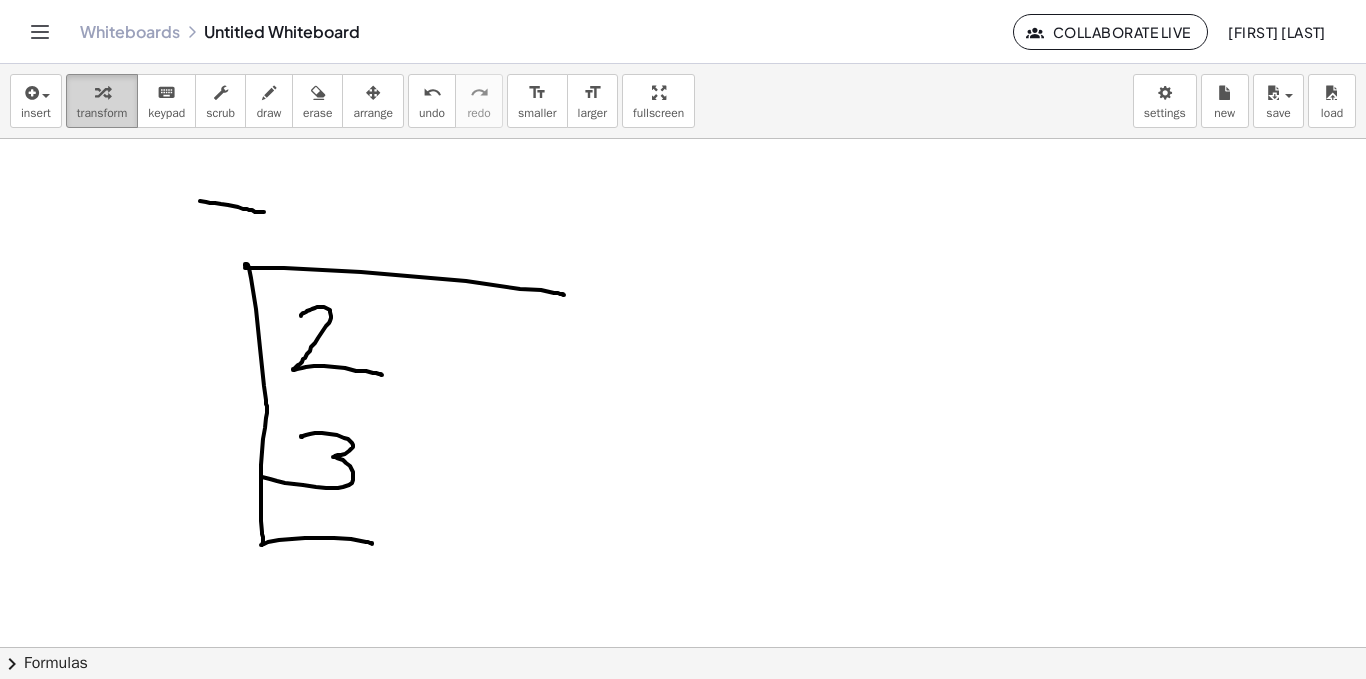 click at bounding box center (102, 93) 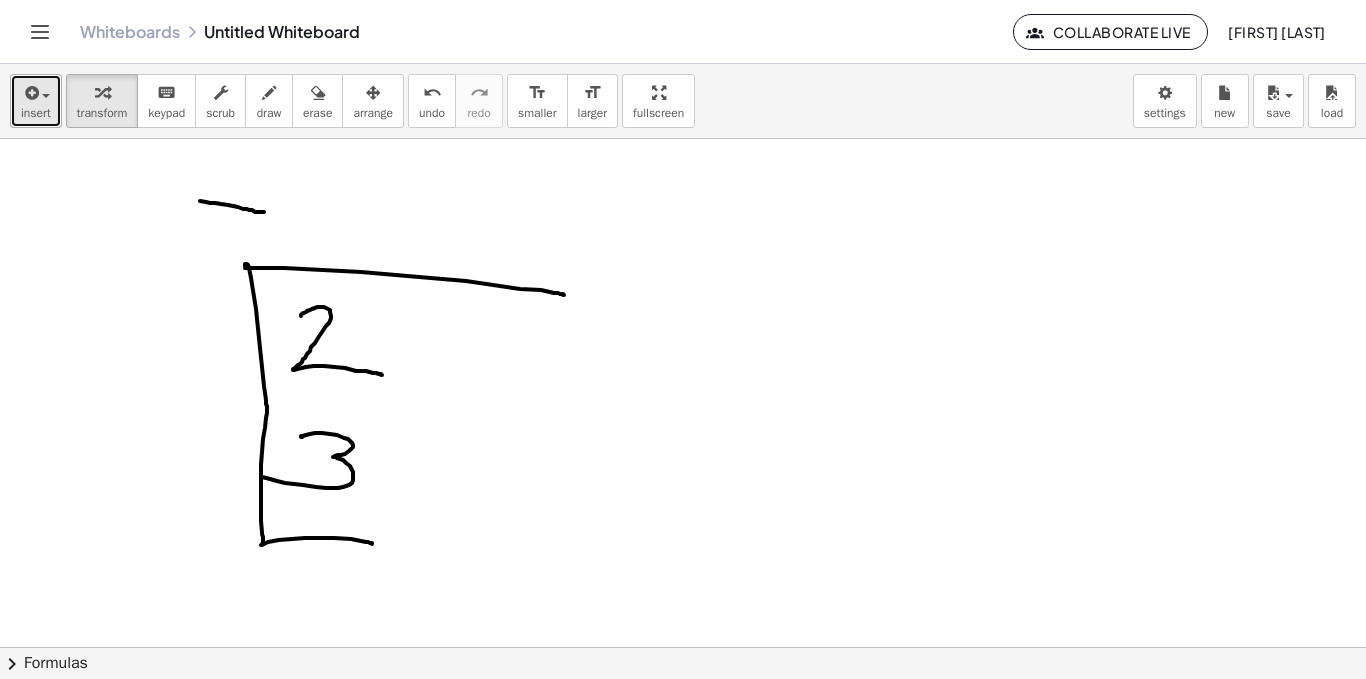 click on "insert" at bounding box center [36, 113] 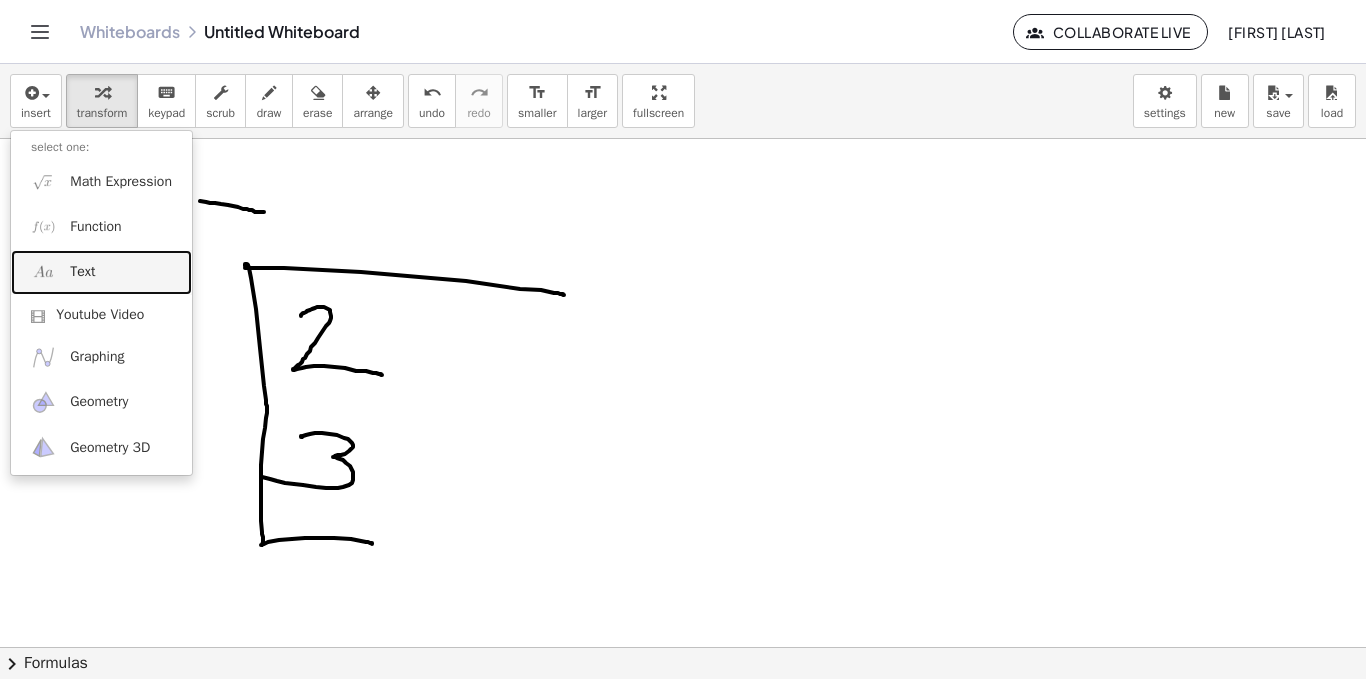 click on "Text" at bounding box center (101, 272) 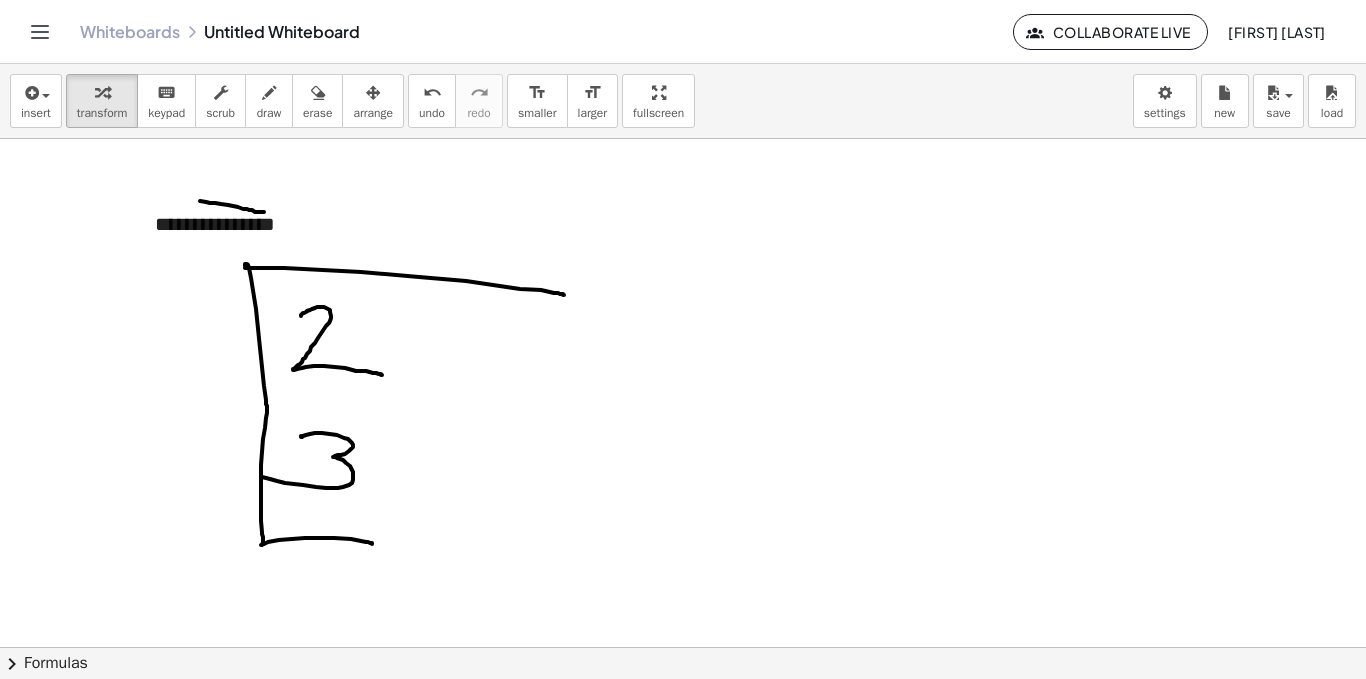 type 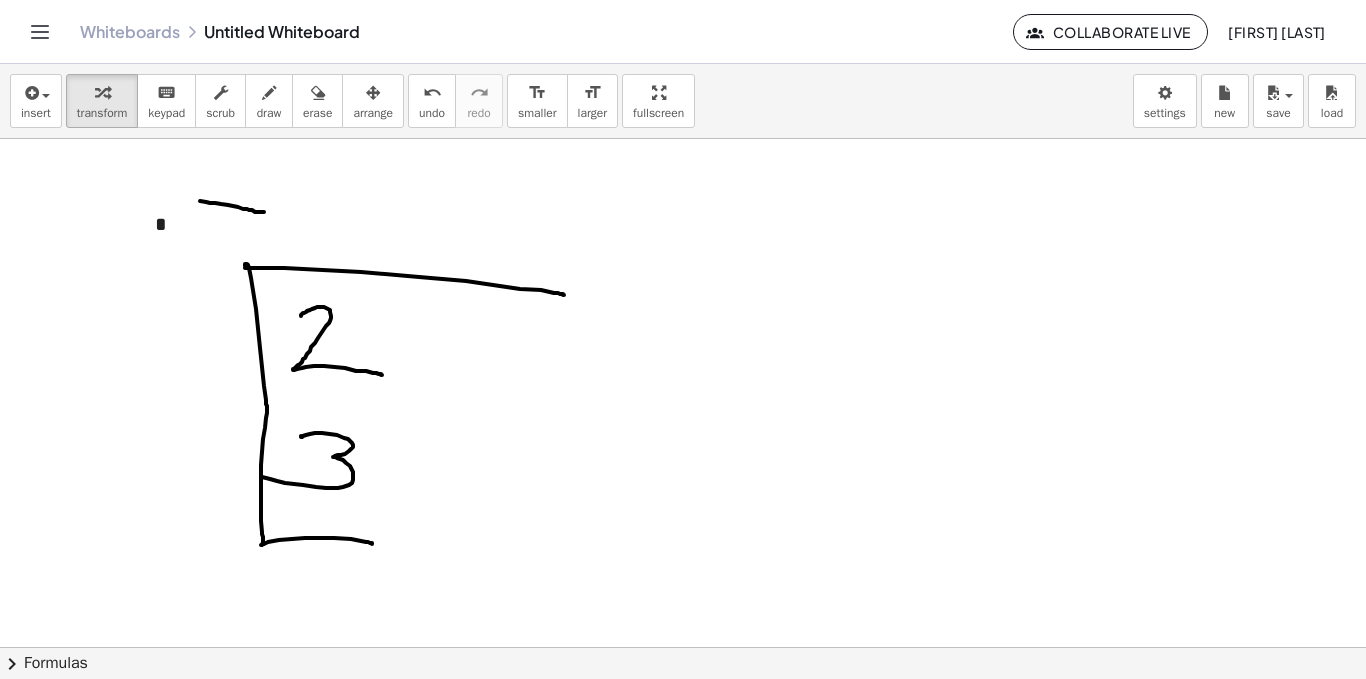 drag, startPoint x: 422, startPoint y: 237, endPoint x: 578, endPoint y: 281, distance: 162.0864 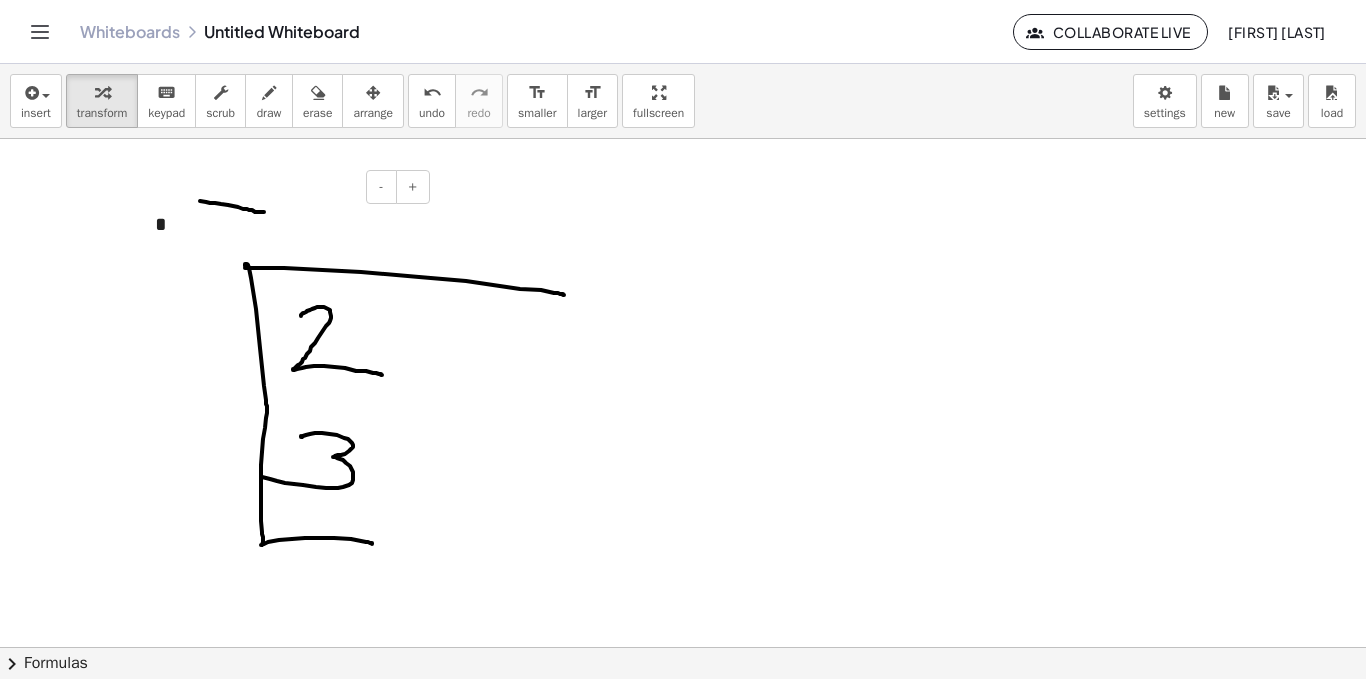 click on "*" at bounding box center (285, 224) 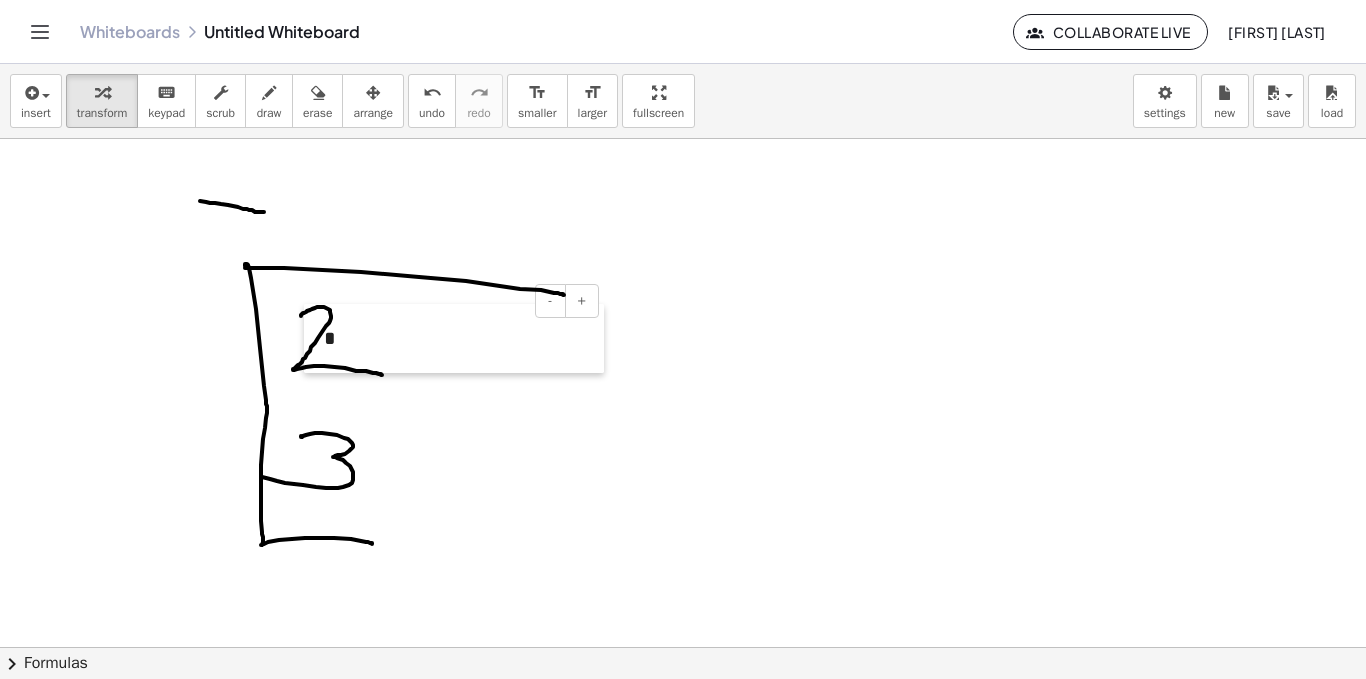 drag, startPoint x: 138, startPoint y: 228, endPoint x: 307, endPoint y: 342, distance: 203.85535 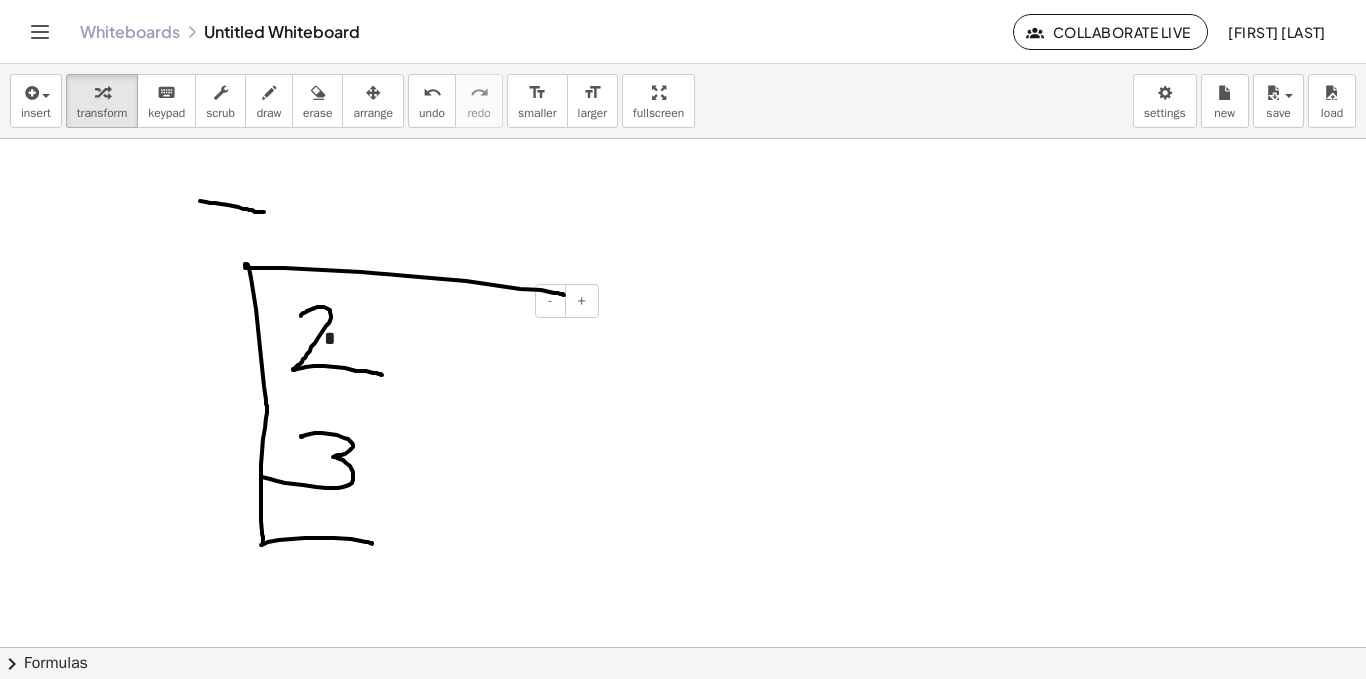 click on "*" at bounding box center [454, 338] 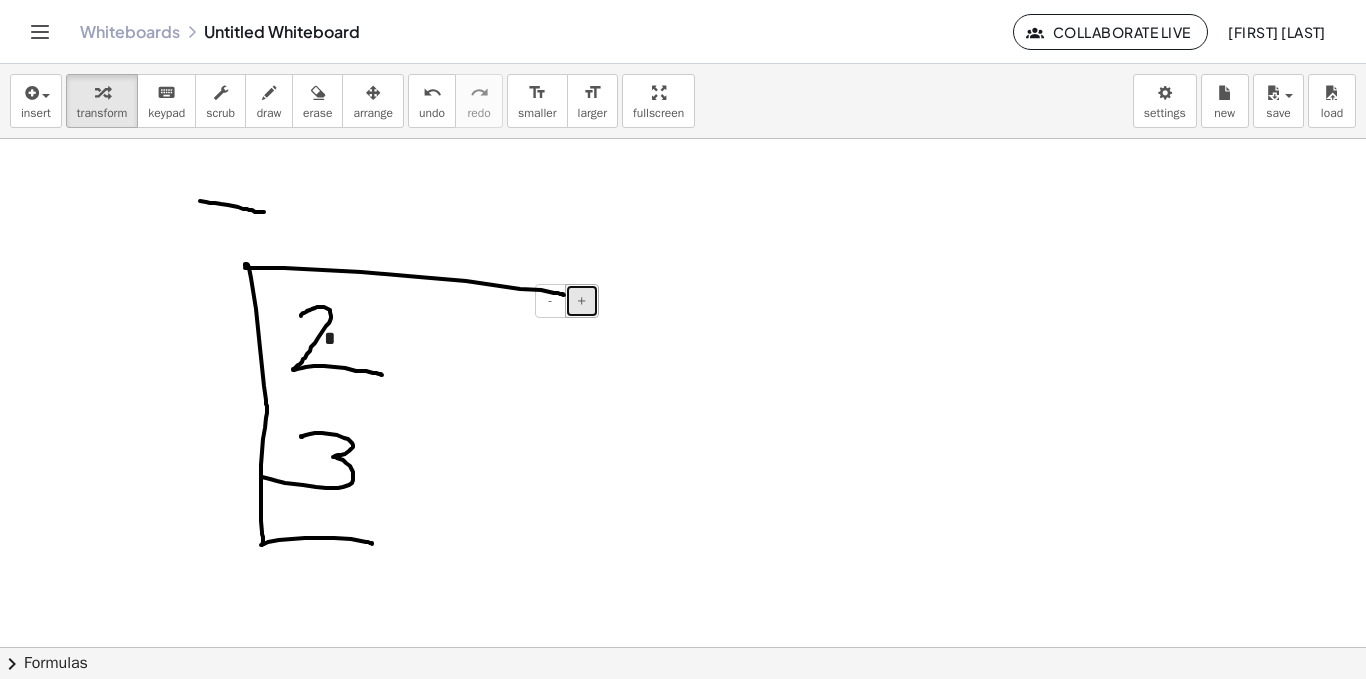 click on "+" at bounding box center (582, 301) 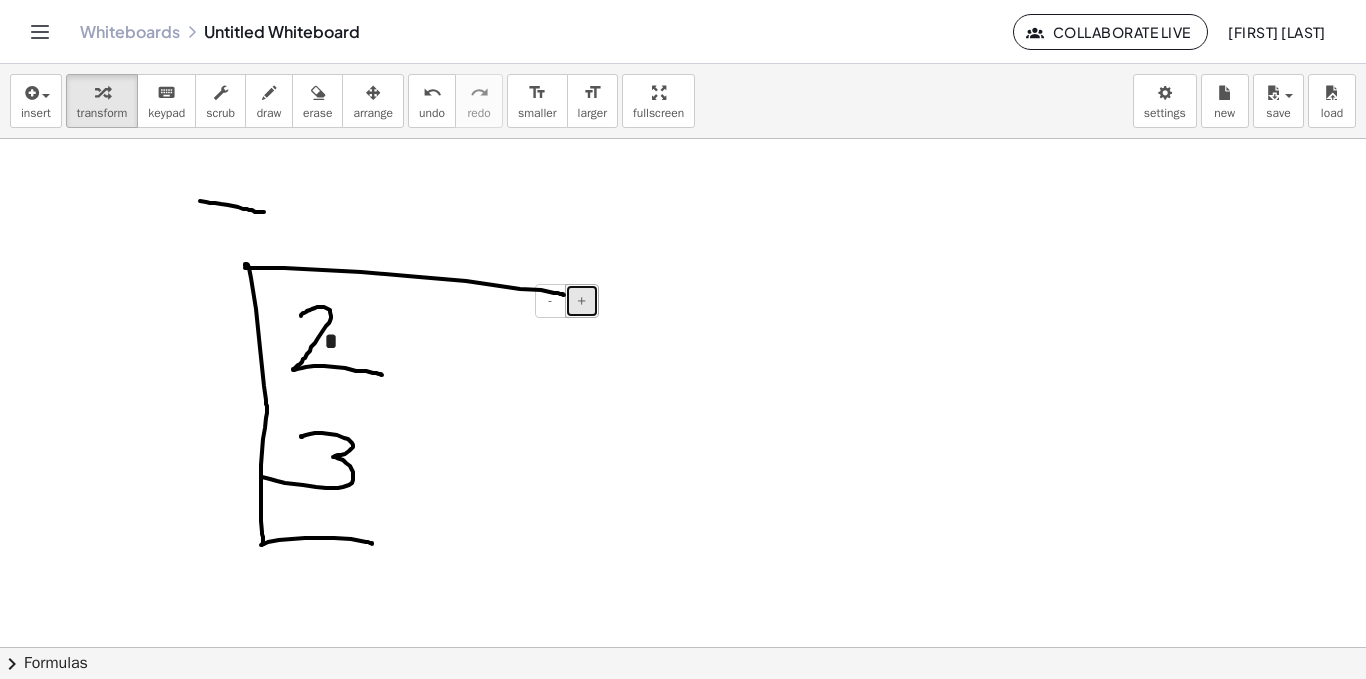 click on "+" at bounding box center (582, 301) 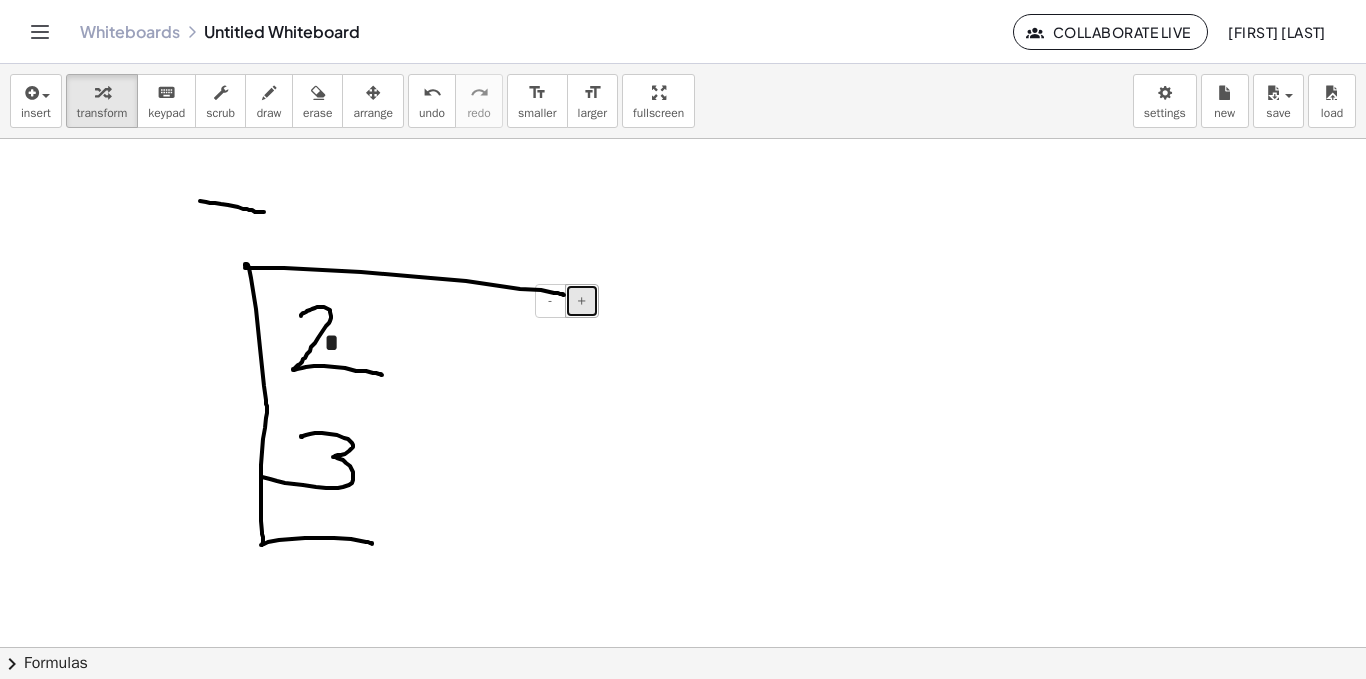 click on "+" at bounding box center [582, 301] 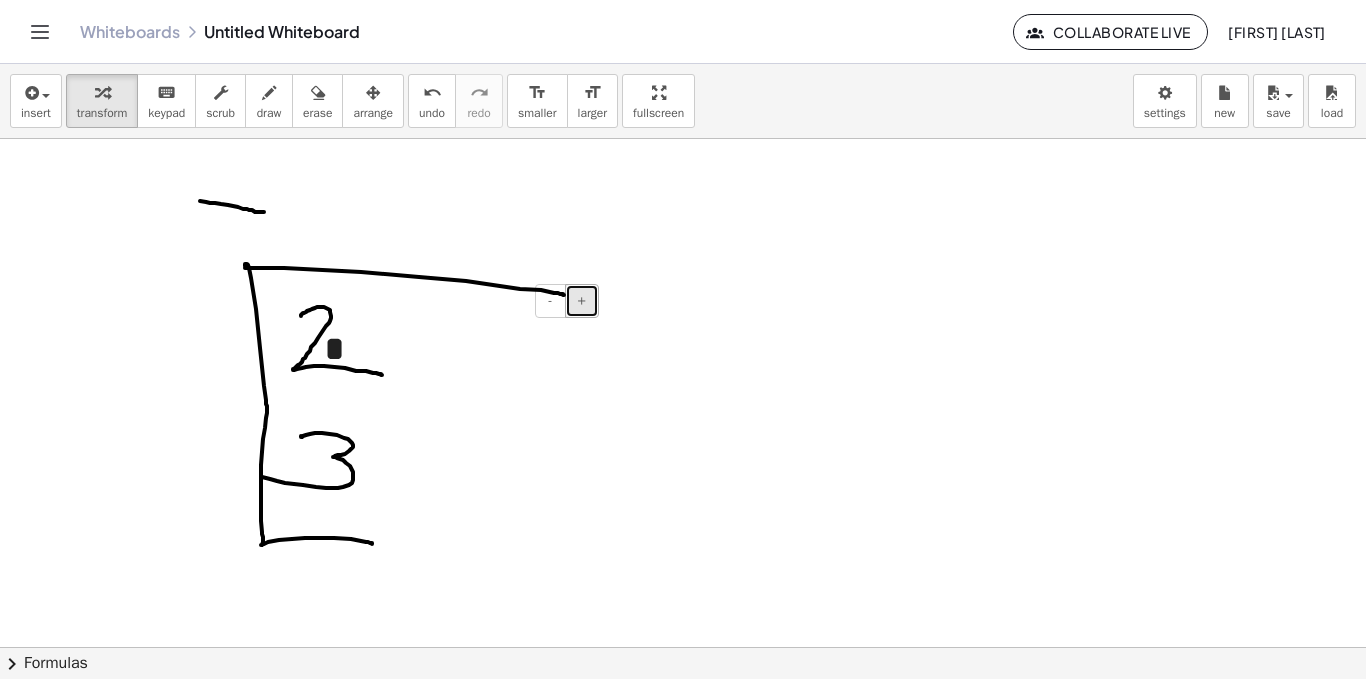 click on "+" at bounding box center (582, 301) 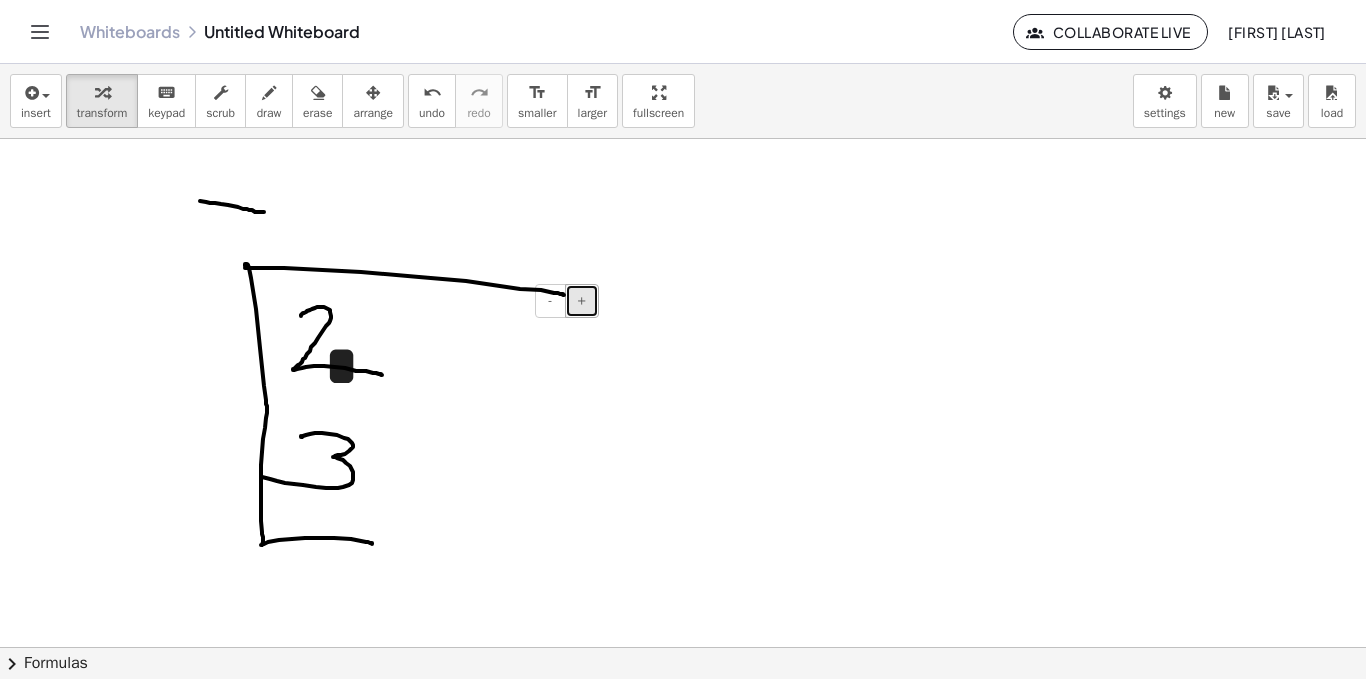 click on "+" at bounding box center [582, 301] 